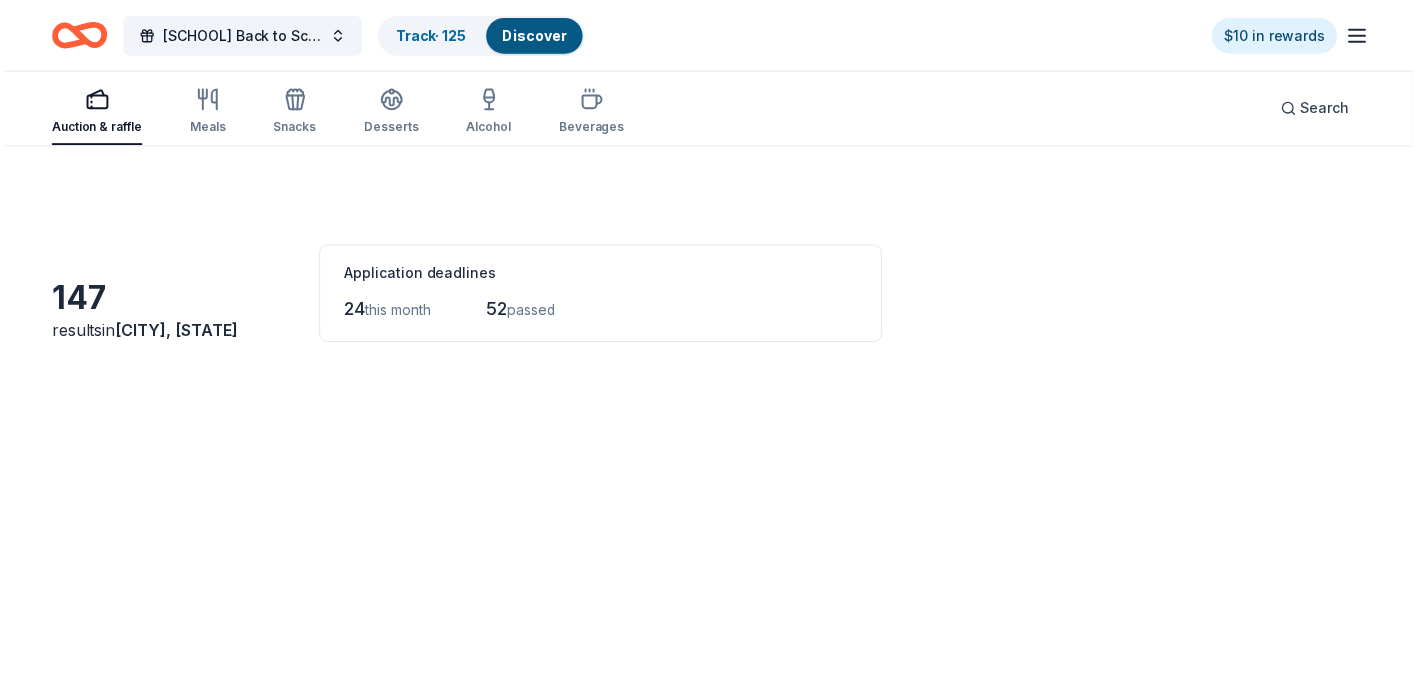 scroll, scrollTop: 0, scrollLeft: 0, axis: both 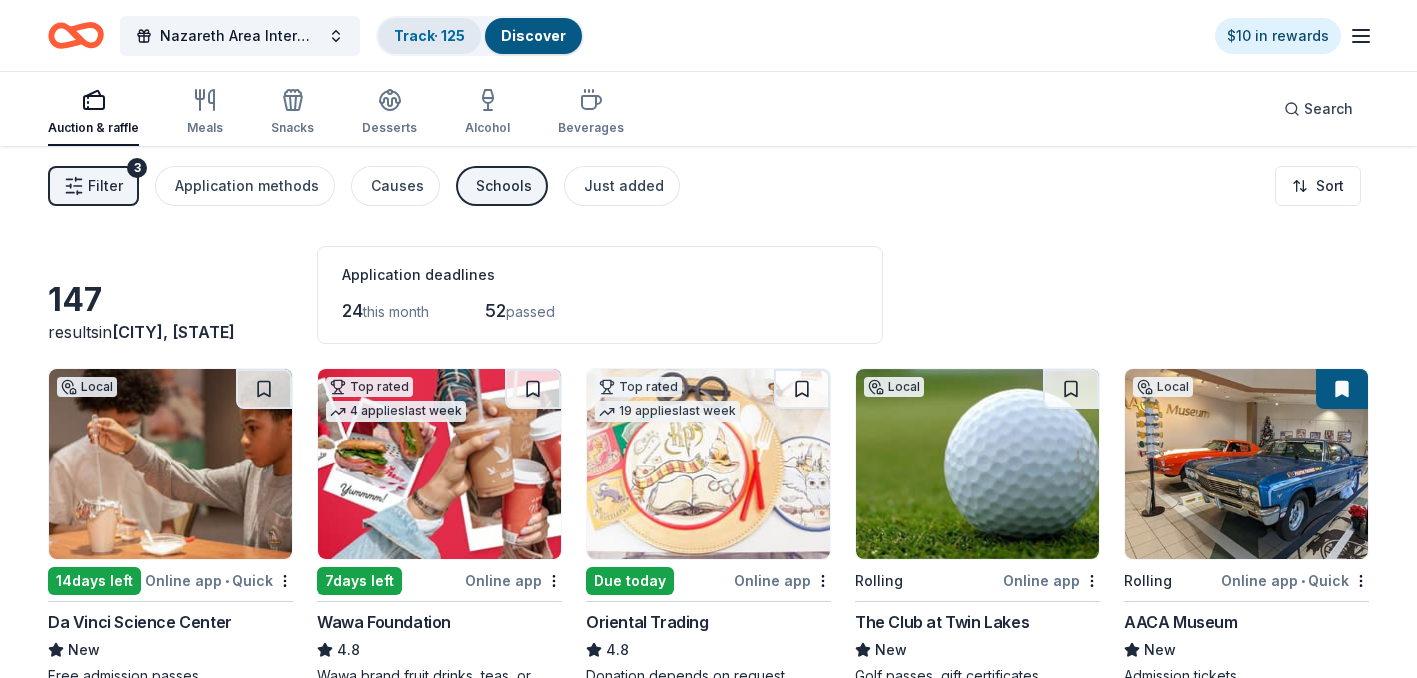 click on "Track  · 125" at bounding box center (429, 35) 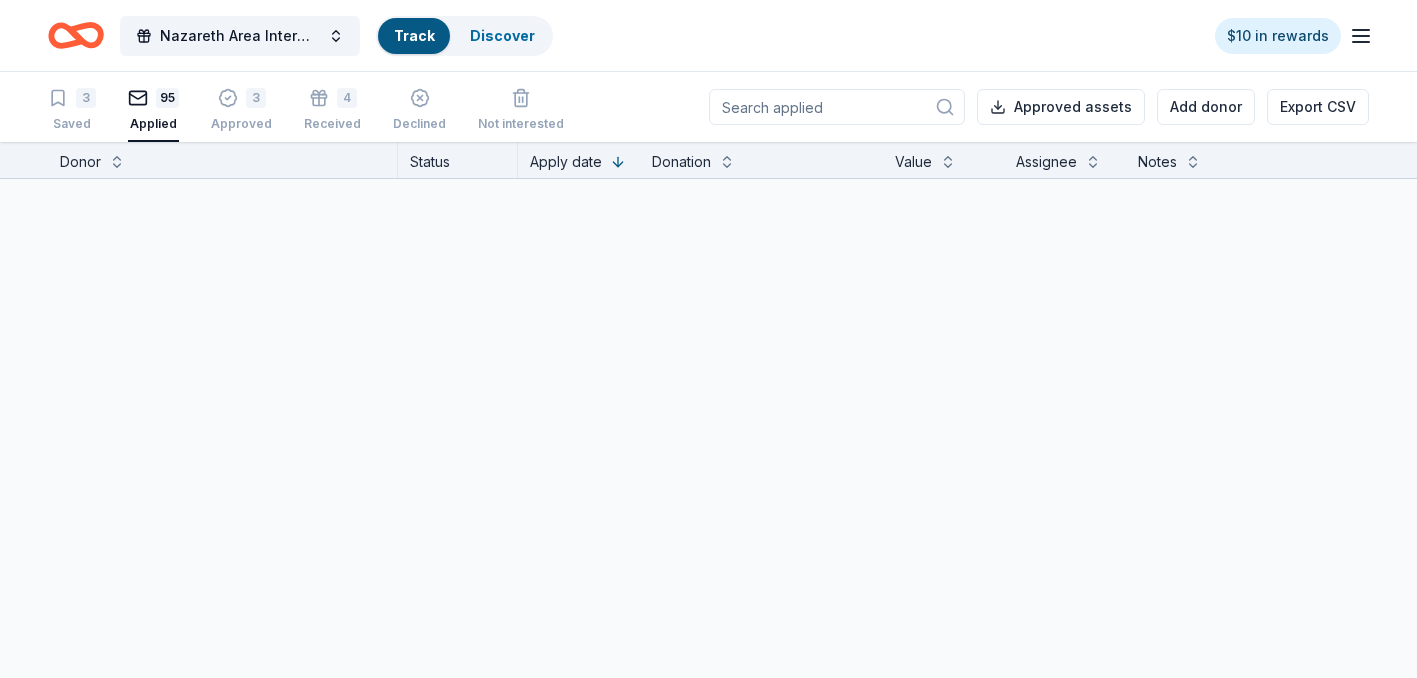 scroll, scrollTop: 1, scrollLeft: 0, axis: vertical 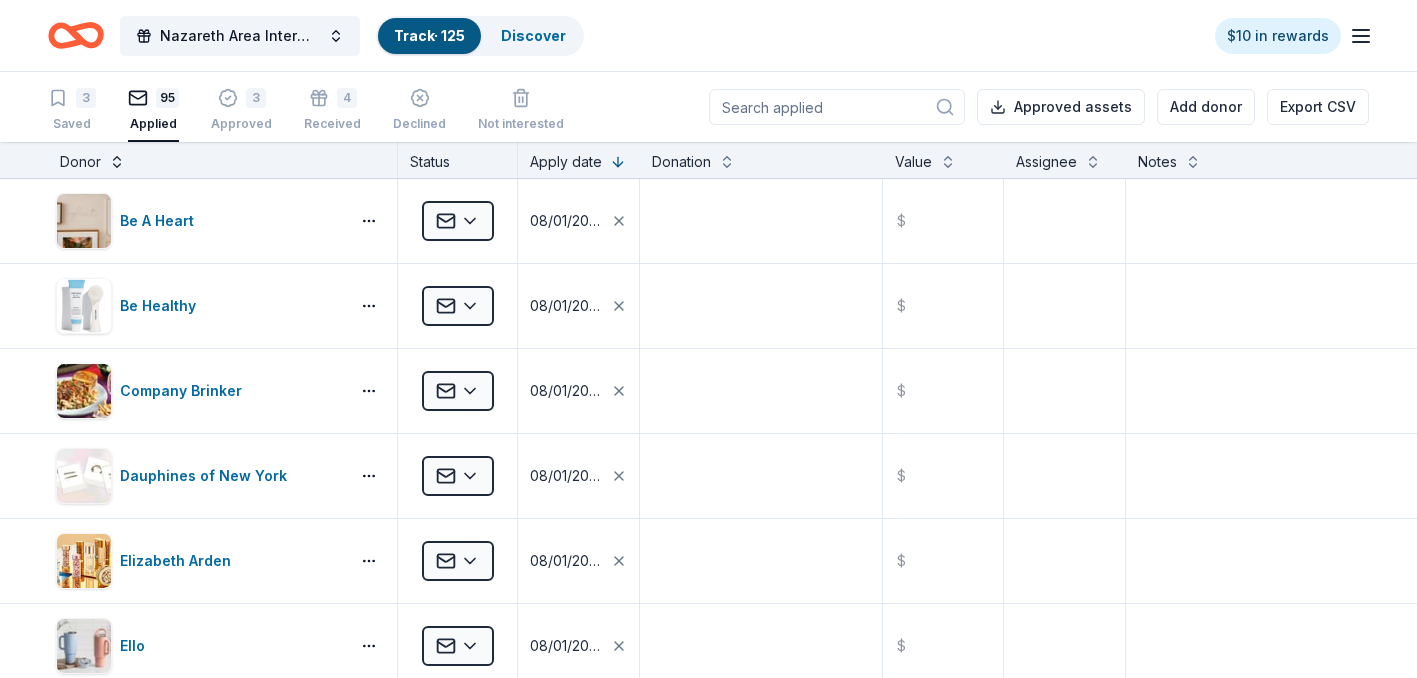 click at bounding box center [117, 160] 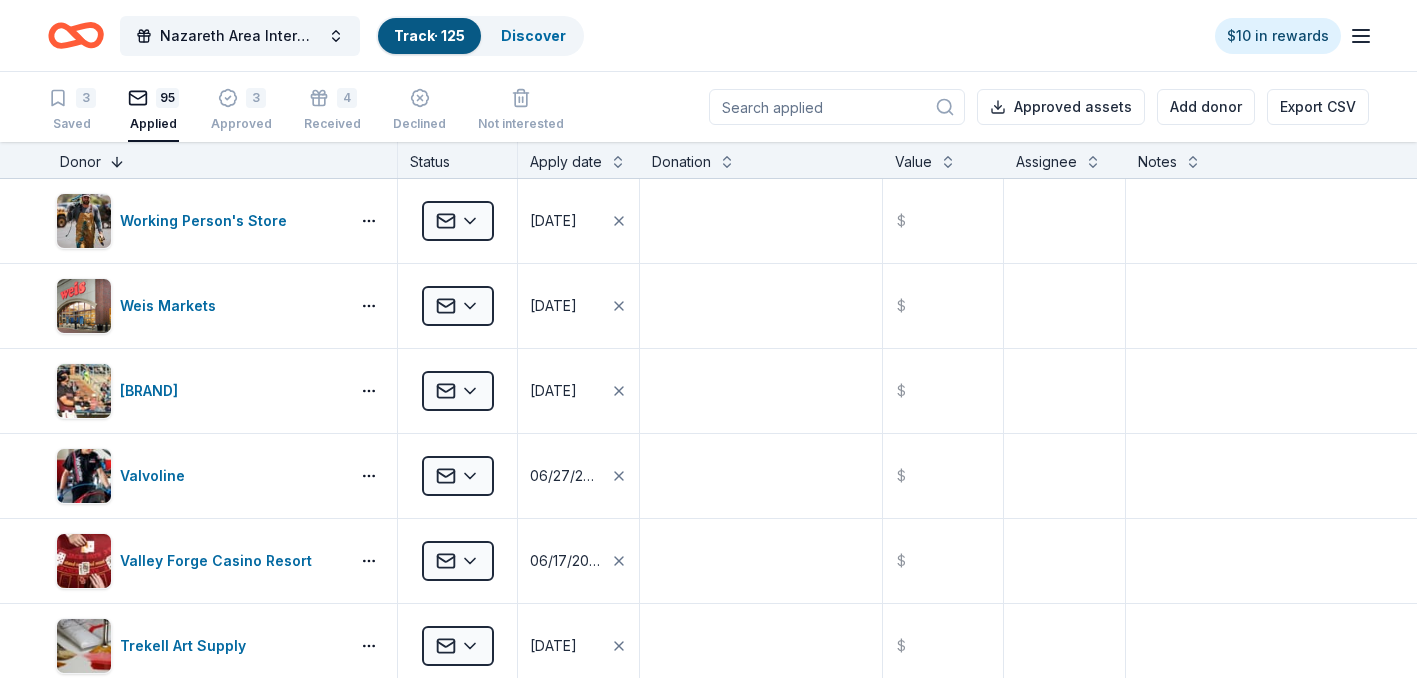 click at bounding box center (117, 160) 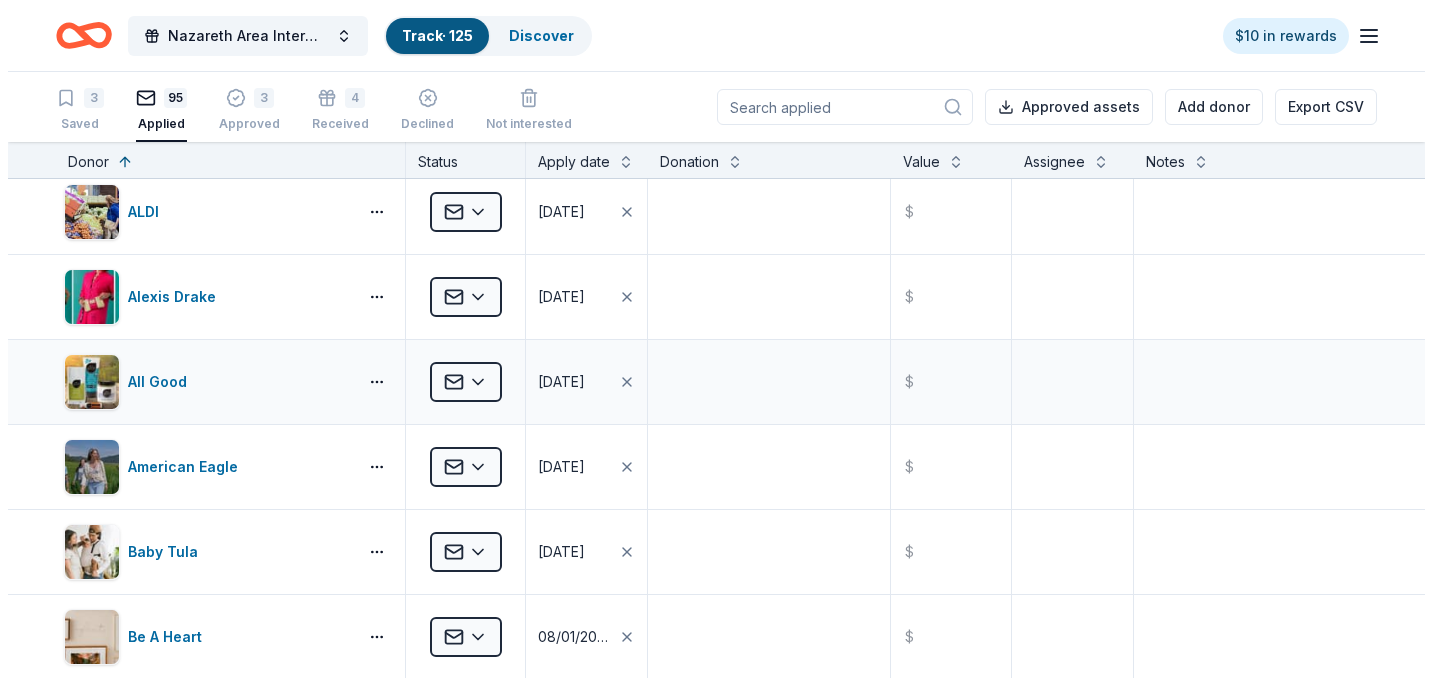 scroll, scrollTop: 0, scrollLeft: 0, axis: both 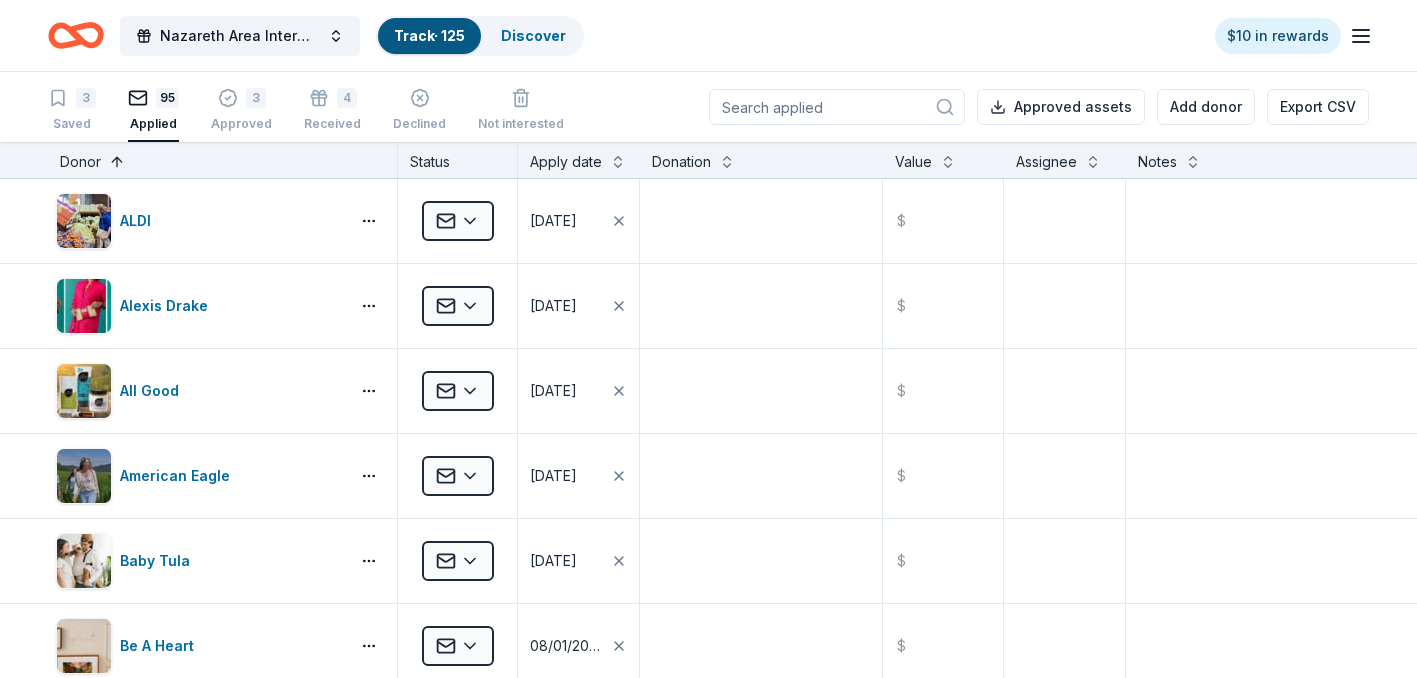 click at bounding box center [117, 160] 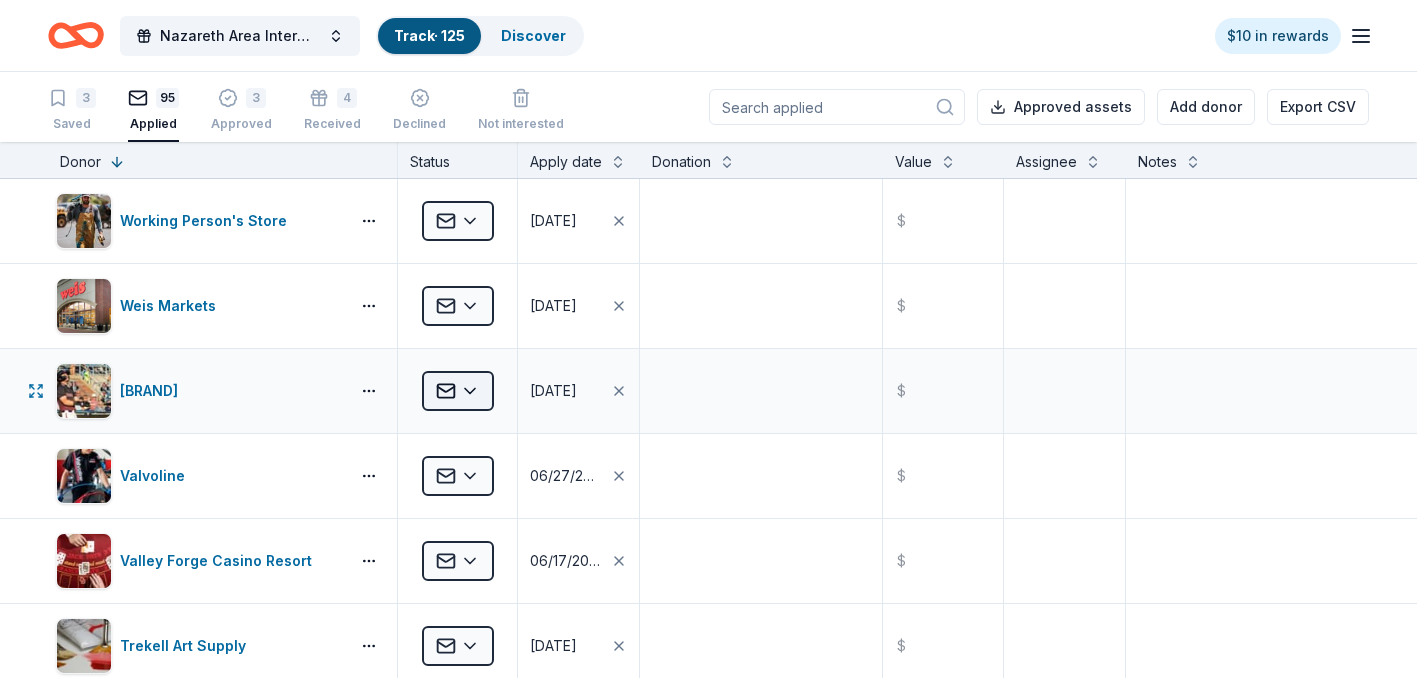 click on "Nazareth Area Intermediate School Back to School FUNdraiser! Track  · 125 Discover $10 in rewards 3 Saved 95 Applied 3 Approved 4 Received Declined Not interested  Approved assets Add donor Export CSV Donor Status Apply date Donation Value Assignee Notes Working Person's Store Applied 06/15/2025 $ Weis Markets Applied 06/16/2025 $ Washington Wild Things Applied 06/16/2025 $ Valvoline Applied 06/27/2025 $ Valley Forge Casino Resort Applied 06/17/2025 $ Trekell Art Supply Applied 06/15/2025 $ The Rose Group Applied 06/17/2025 $ The Restaurant Store Applied 06/16/2025 $ The Pennsylvania Bakery Applied 06/17/2025 $ The Kartrite Applied 06/15/2025 $ The Hershey Story Museum Applied 06/27/2025 $ The Container Store Applied 06/15/2025 $ Tervis Applied 06/15/2025 $ Termini Brothers Bakery Applied 06/16/2025 $ Temple University Athletics Applied 05/18/2025 $ Target Applied 06/19/2025 $ Summit Stands Applied 06/15/2025 $ Stickii Applied 07/22/2025 $ Spirit Airlines Applied 06/19/2025 $ Skechers Applied 08/01/2025 $ $" at bounding box center (708, 339) 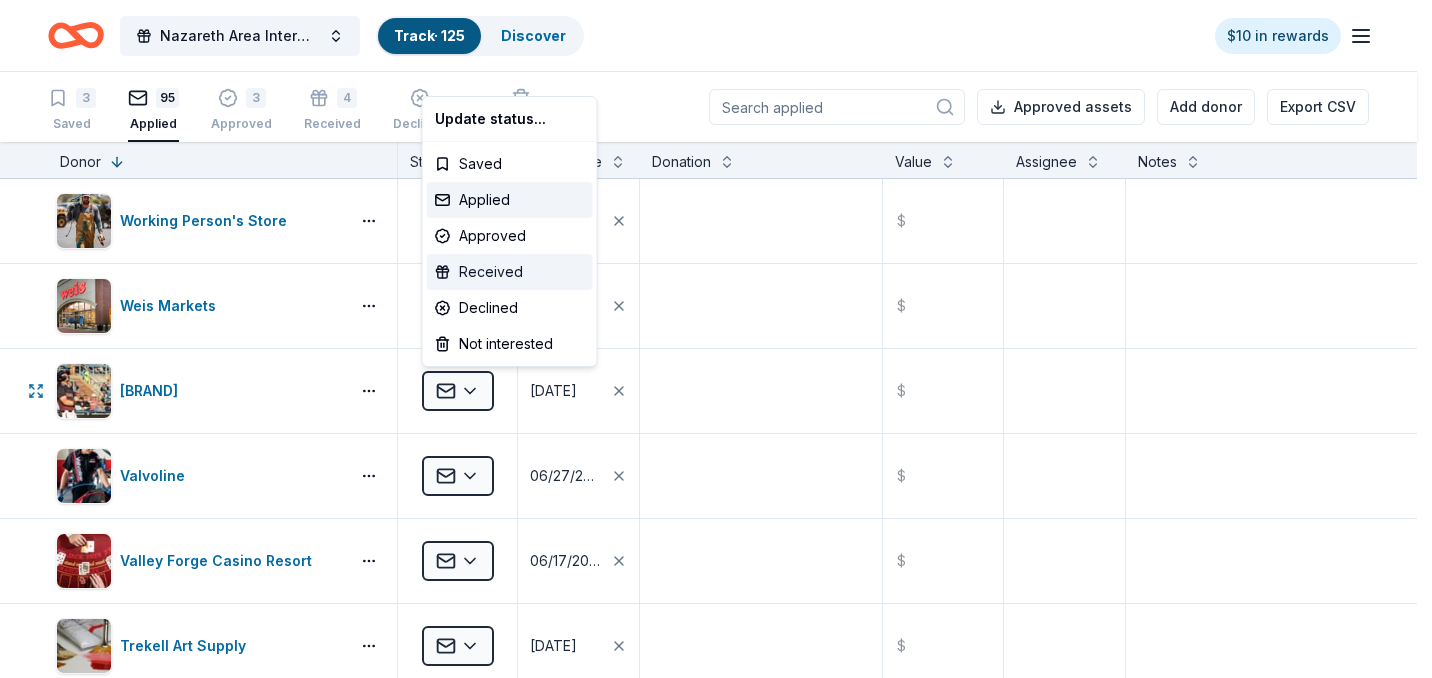 click on "Received" at bounding box center [510, 272] 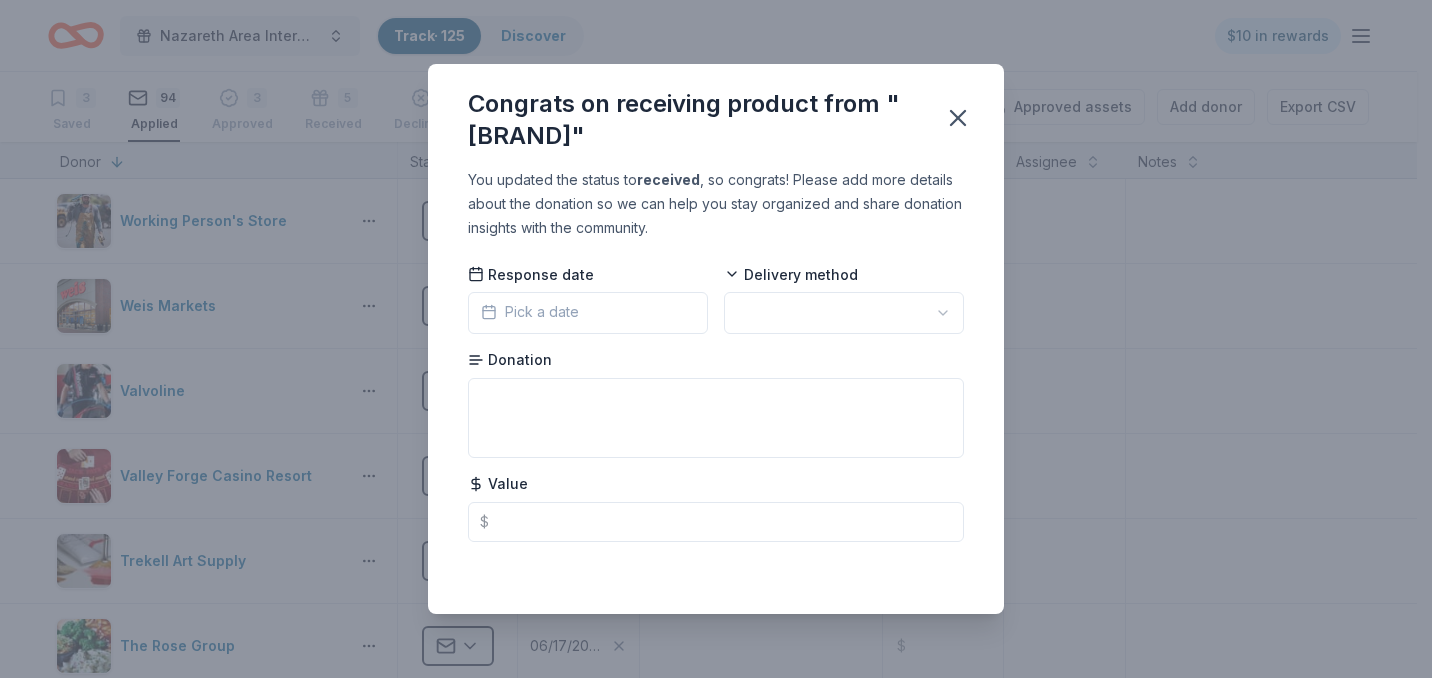 click on "Nazareth Area Intermediate School Back to School FUNdraiser! Track  · 125 Discover $10 in rewards 3 Saved 94 Applied 3 Approved 5 Received Declined Not interested  Approved assets Add donor Export CSV Donor Status Apply date Donation Value Assignee Notes Working Person's Store Applied 06/15/2025 $ Weis Markets Applied 06/16/2025 $ Valvoline Applied 06/27/2025 $ Valley Forge Casino Resort Applied 06/17/2025 $ Trekell Art Supply Applied 06/15/2025 $ The Rose Group Applied 06/17/2025 $ The Restaurant Store Applied 06/16/2025 $ The Pennsylvania Bakery Applied 06/17/2025 $ The Kartrite Applied 06/15/2025 $ The Hershey Story Museum Applied 06/27/2025 $ The Container Store Applied 06/15/2025 $ Tervis Applied 06/15/2025 $ Termini Brothers Bakery Applied 06/16/2025 $ Temple University Athletics Applied 05/18/2025 $ Target Applied 06/19/2025 $ Summit Stands Applied 06/15/2025 $ Stickii Applied 07/22/2025 $ Spirit Airlines Applied 06/19/2025 $ Skechers Applied 08/01/2025 $ Schwinn Applied 08/01/2025 $ Saxbys Applied $" at bounding box center (716, 339) 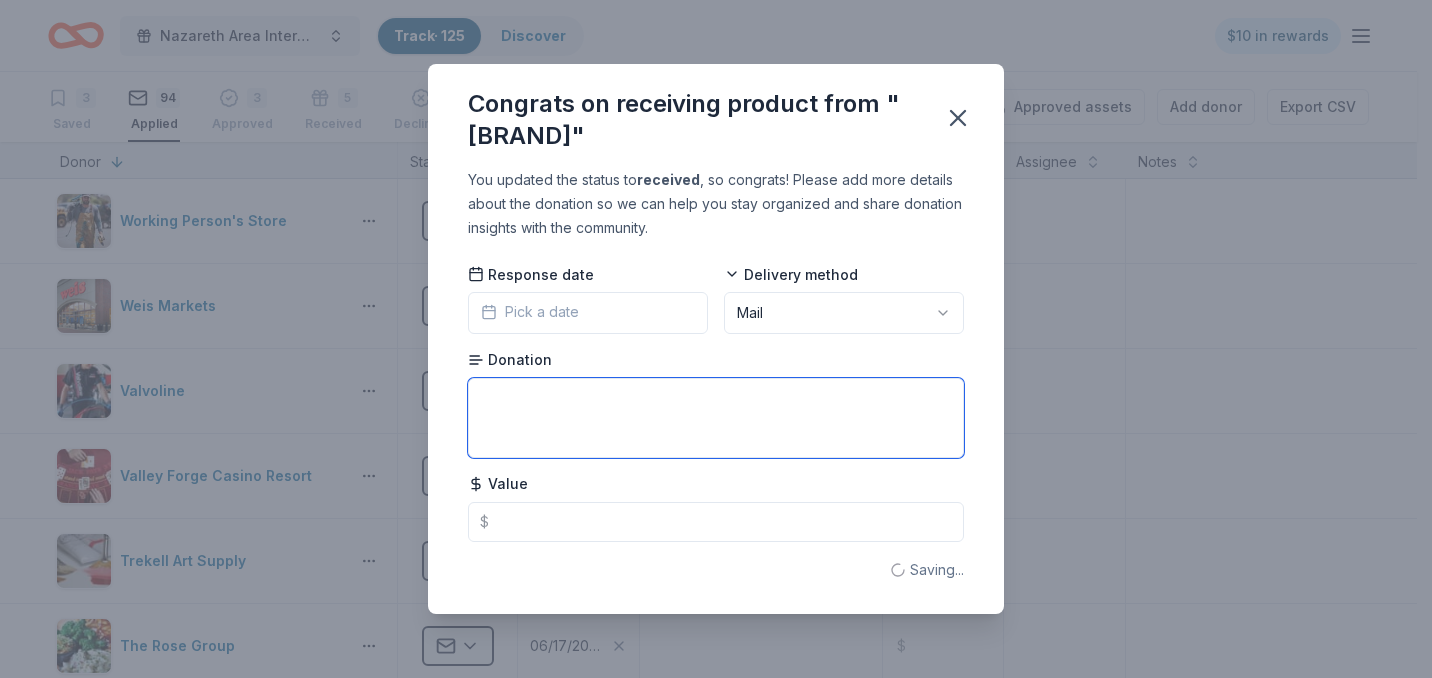 click at bounding box center (716, 418) 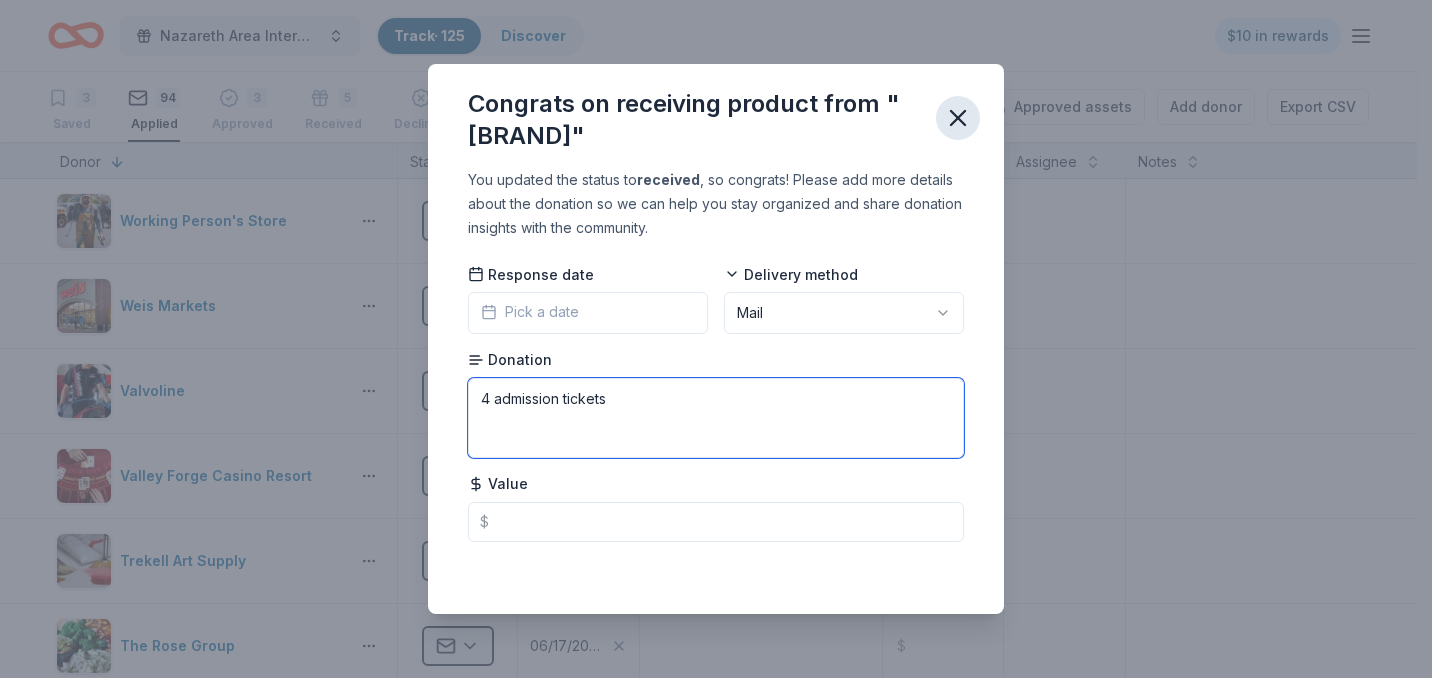 type on "4 admission tickets" 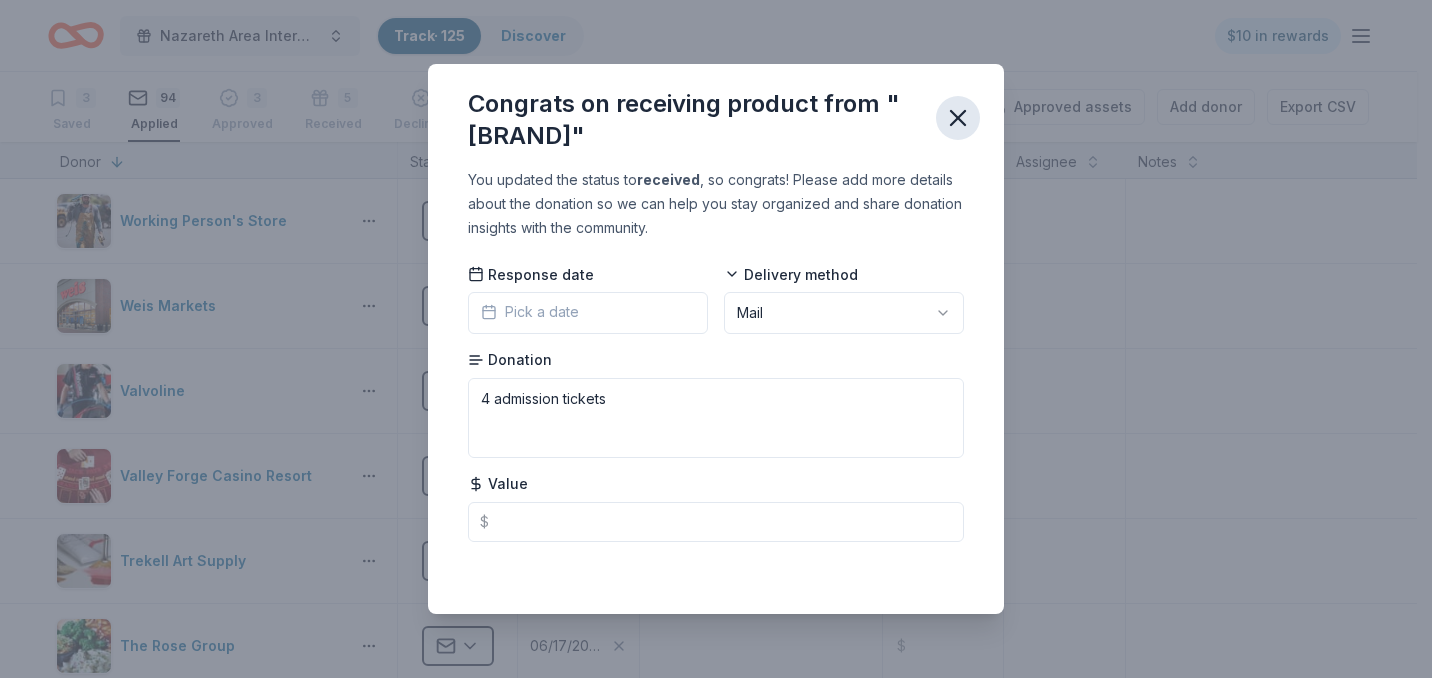 click 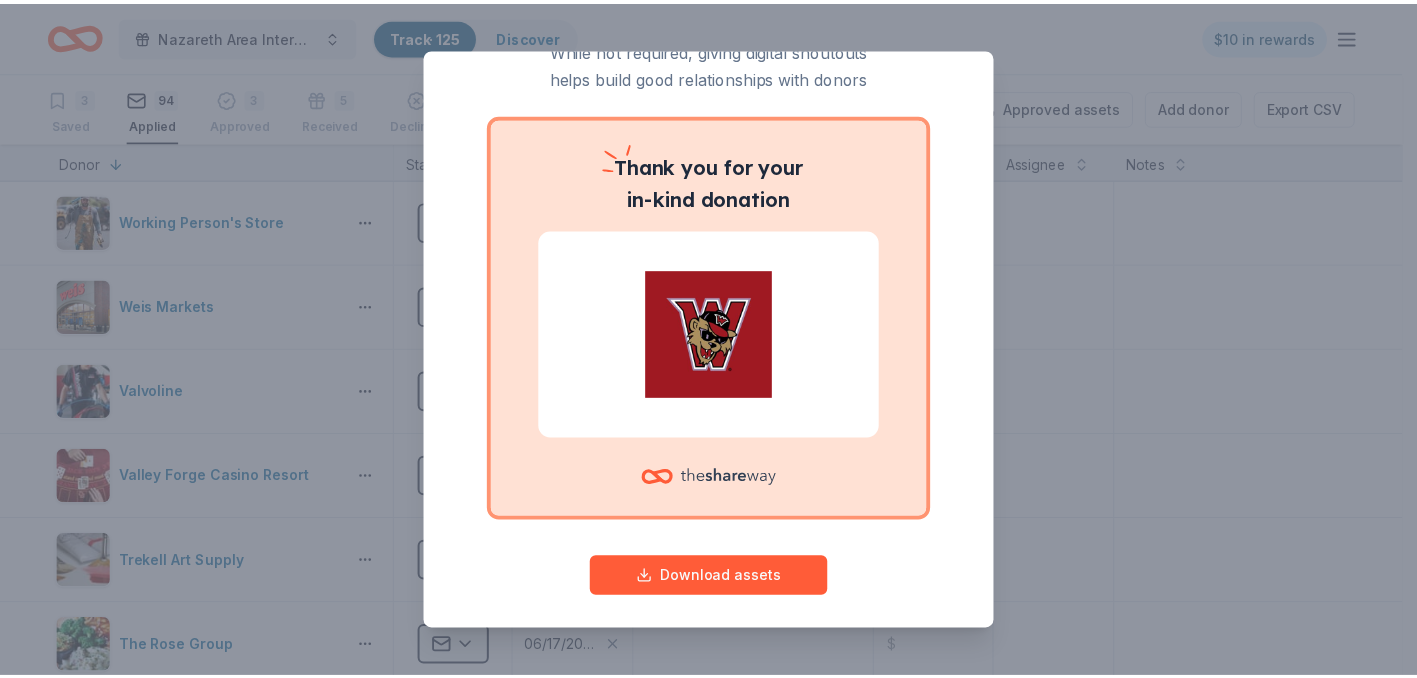 scroll, scrollTop: 102, scrollLeft: 0, axis: vertical 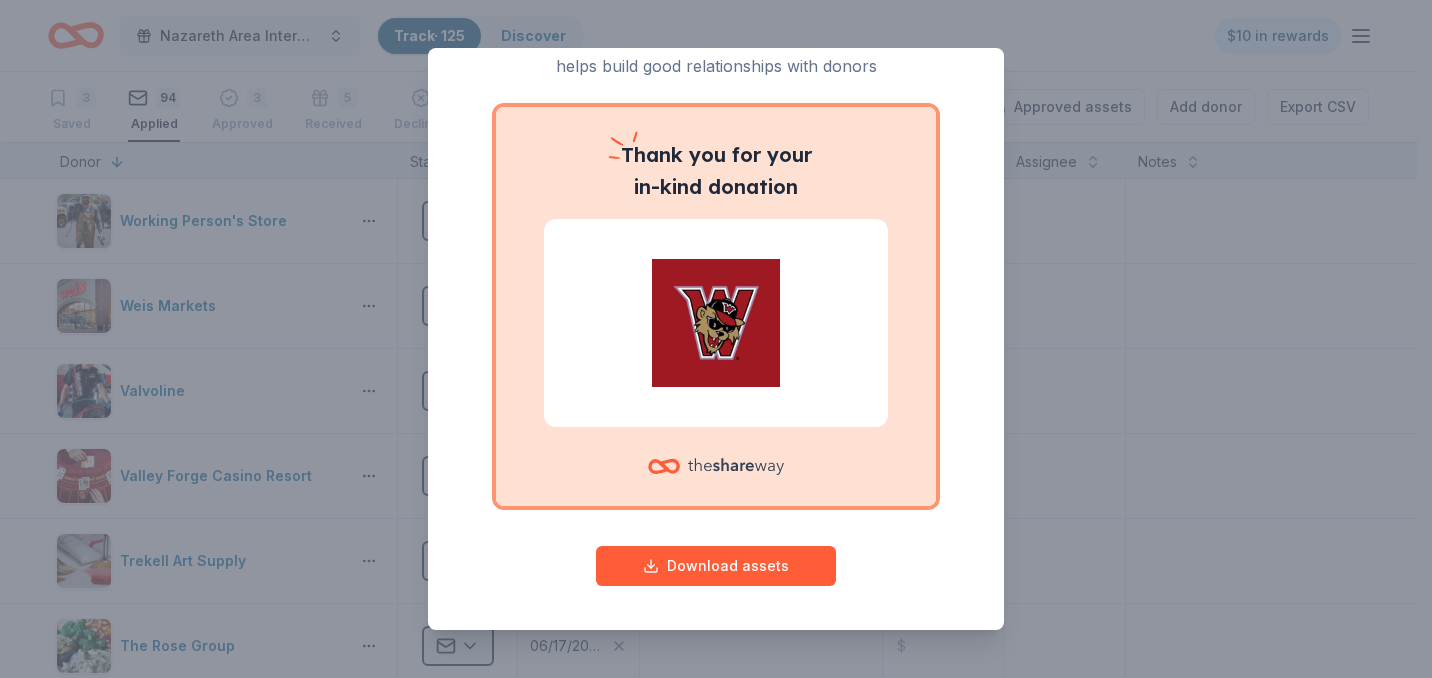 click on "Give your donor a shoutout! While not required, giving digital shoutouts helps build good relationships with donors Thank   you for your in-kind donation  Download assets" at bounding box center (716, 339) 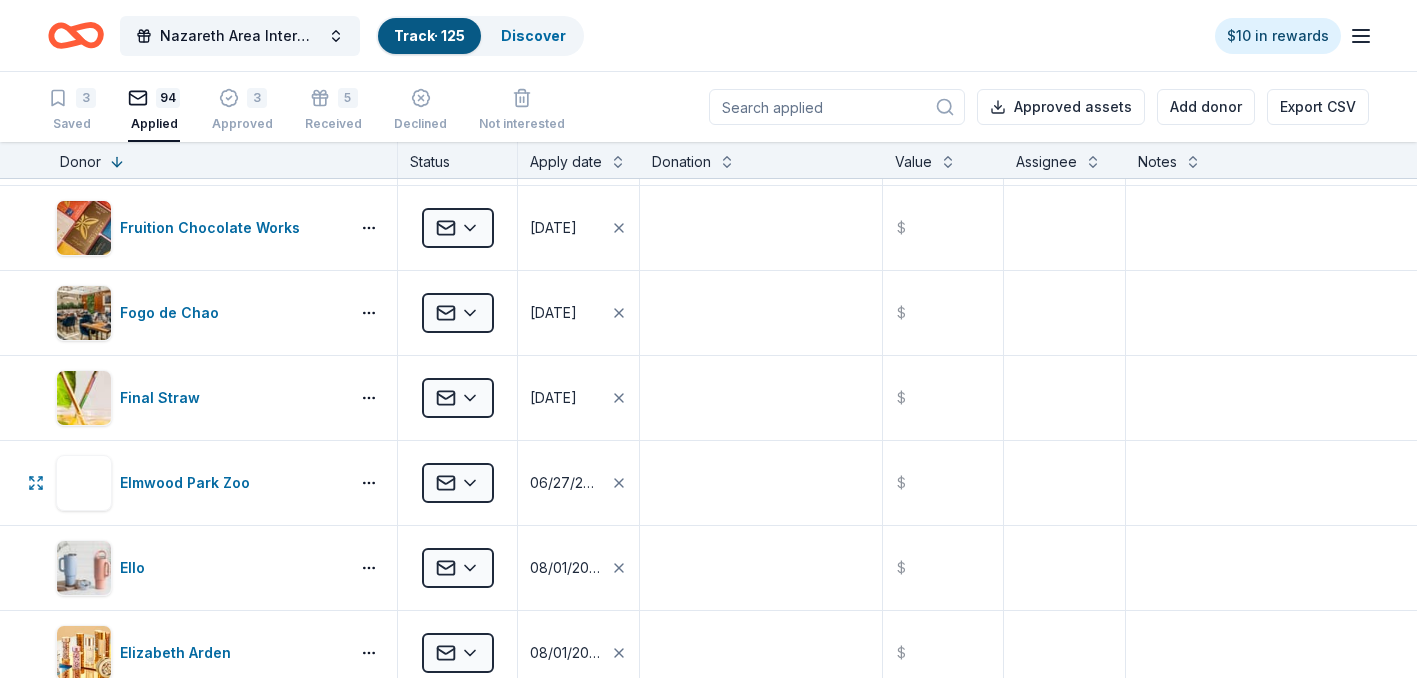 scroll, scrollTop: 4523, scrollLeft: 0, axis: vertical 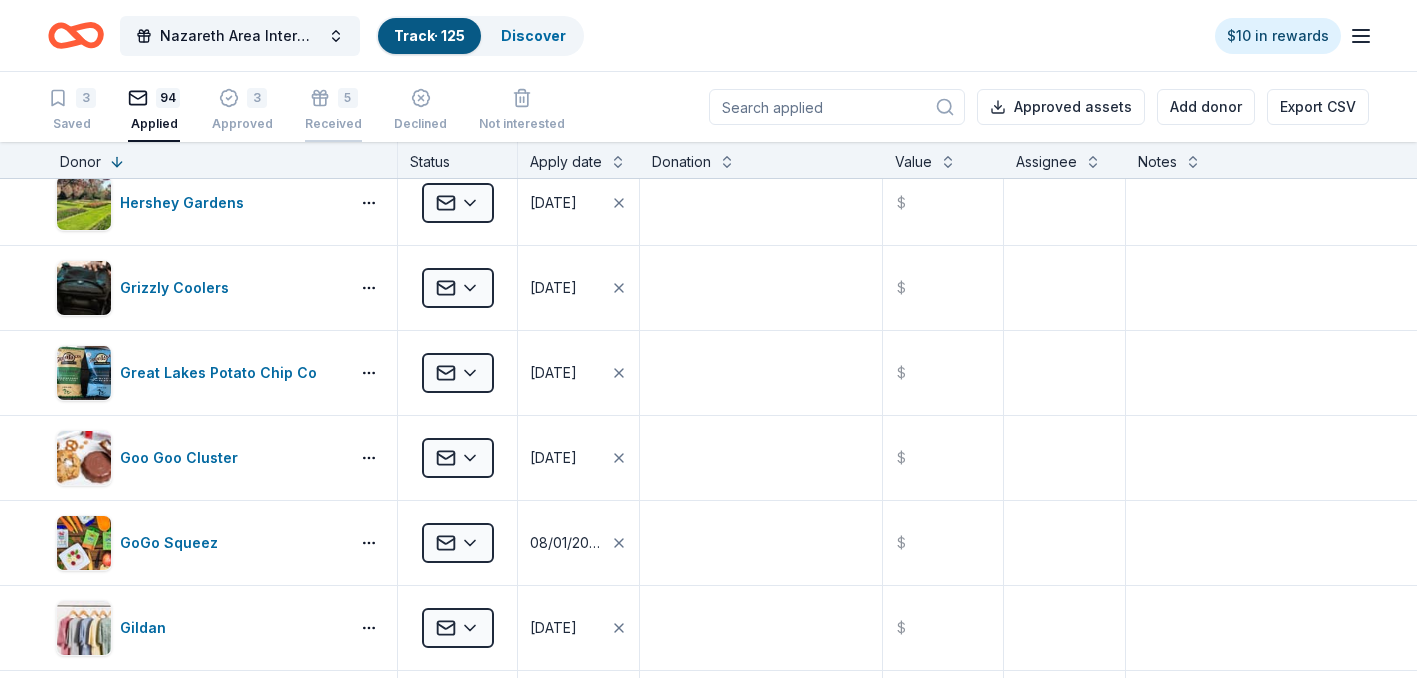 click on "5" at bounding box center [348, 87] 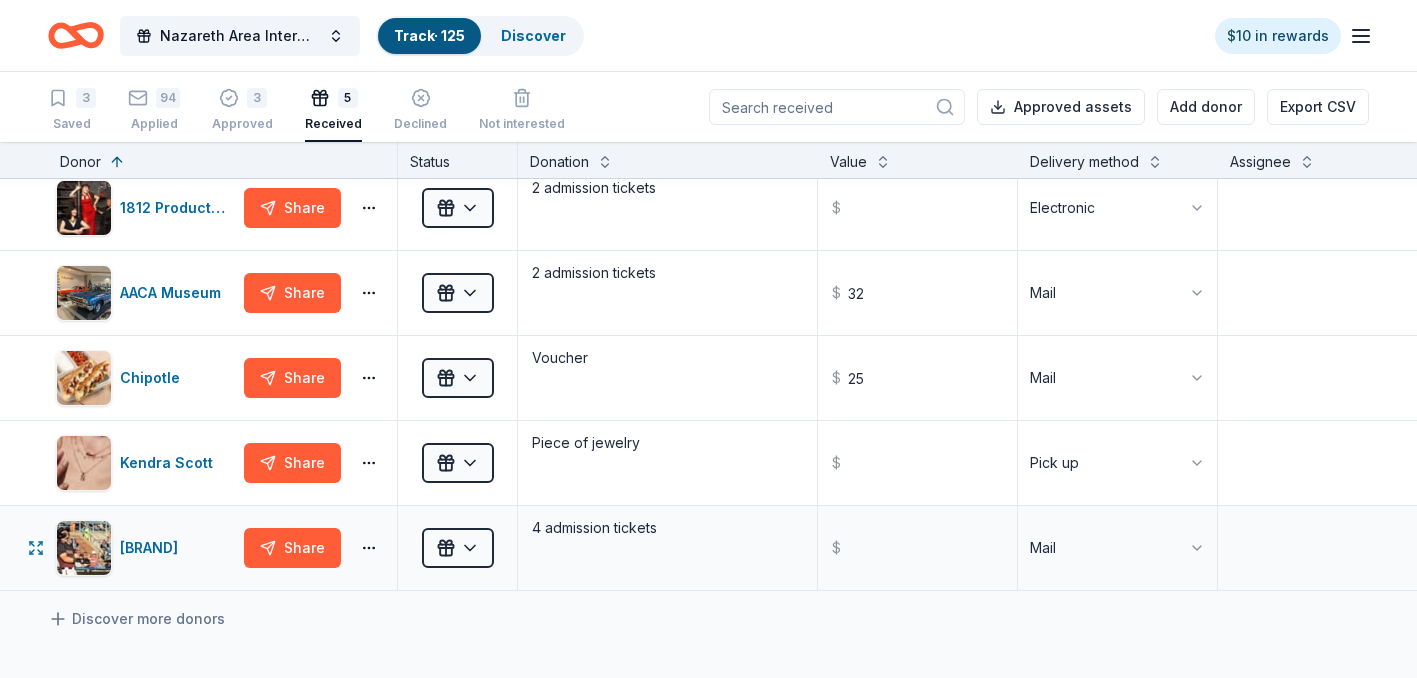 scroll, scrollTop: 0, scrollLeft: 0, axis: both 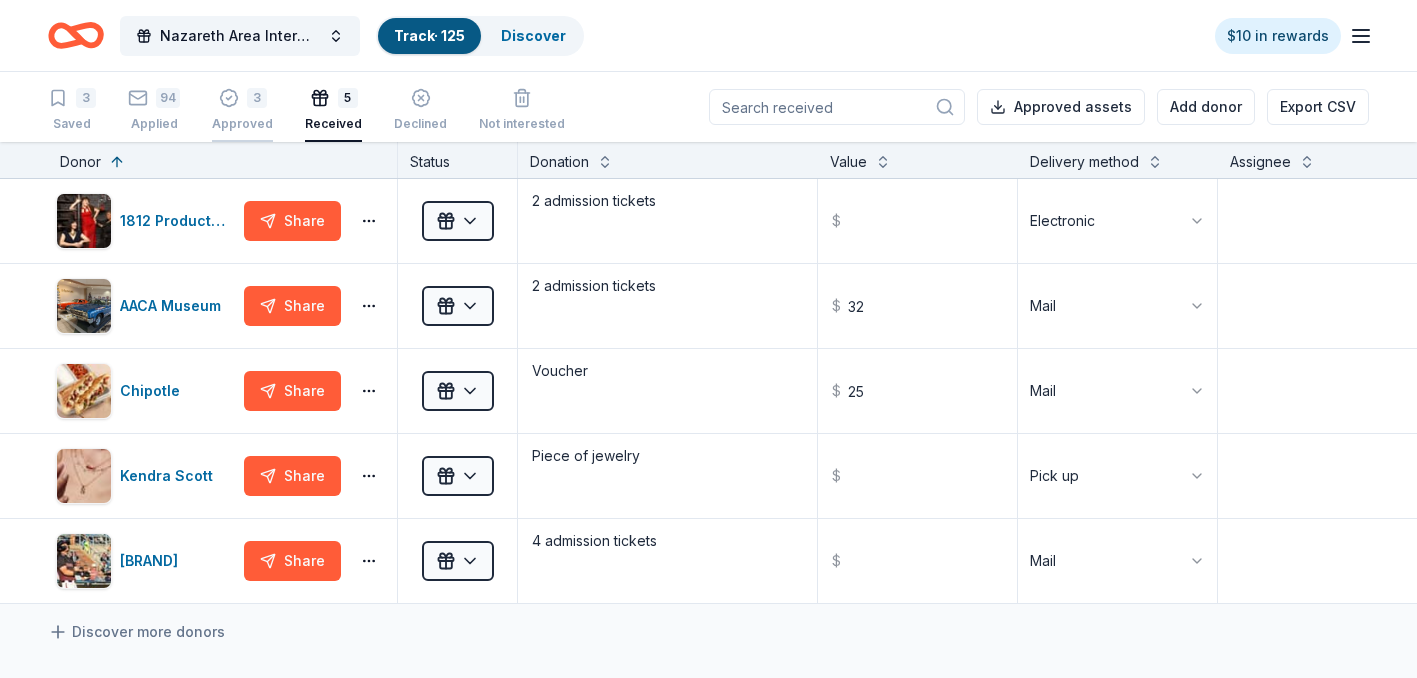 click on "3" at bounding box center [242, 98] 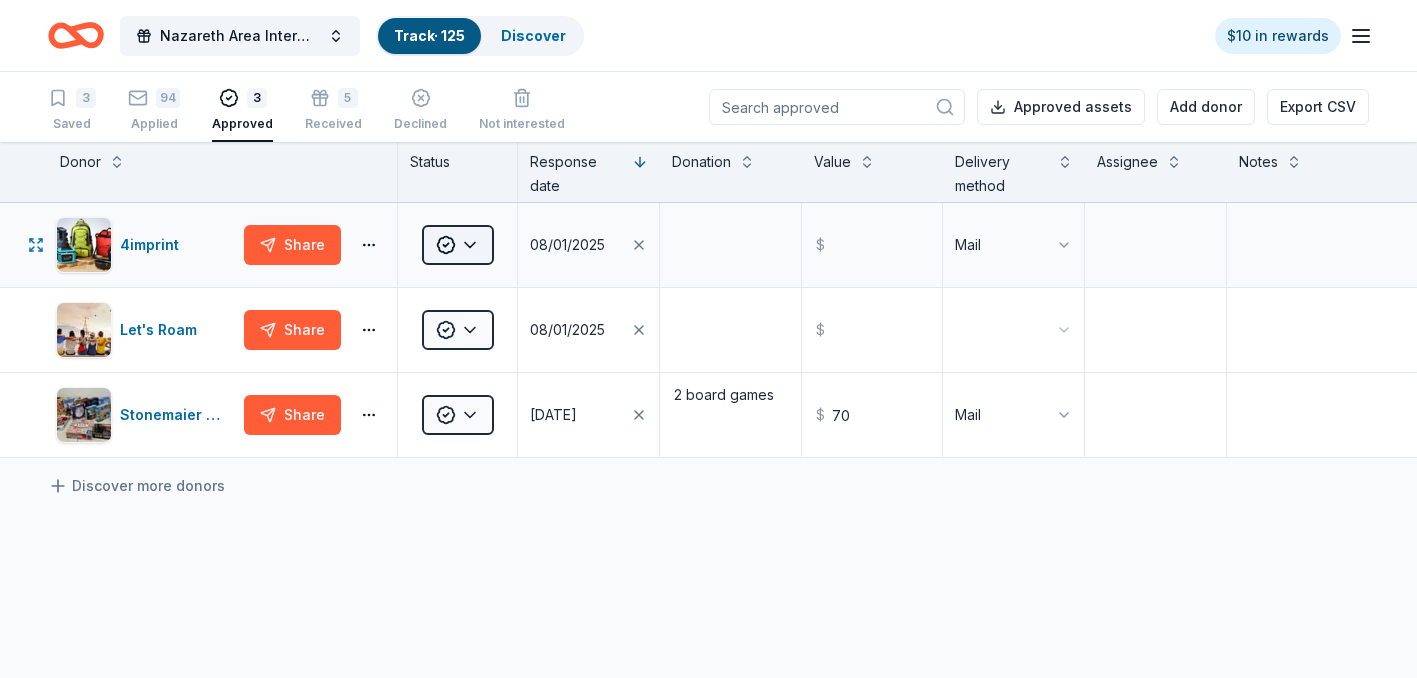 click on "Nazareth Area Intermediate School Back to School FUNdraiser! Track  · 125 Discover $10 in rewards 3 Saved 94 Applied 3 Approved 5 Received Declined Not interested  Approved assets Add donor Export CSV Donor Status Response date Donation Value Delivery method Assignee Notes 4imprint  Share Approved 08/01/2025 $ Mail Let's Roam  Share Approved 08/01/2025 $ Stonemaier Games  Share Approved 06/19/2025 2 board games $ 70 Mail   Discover more donors Saved" at bounding box center (708, 339) 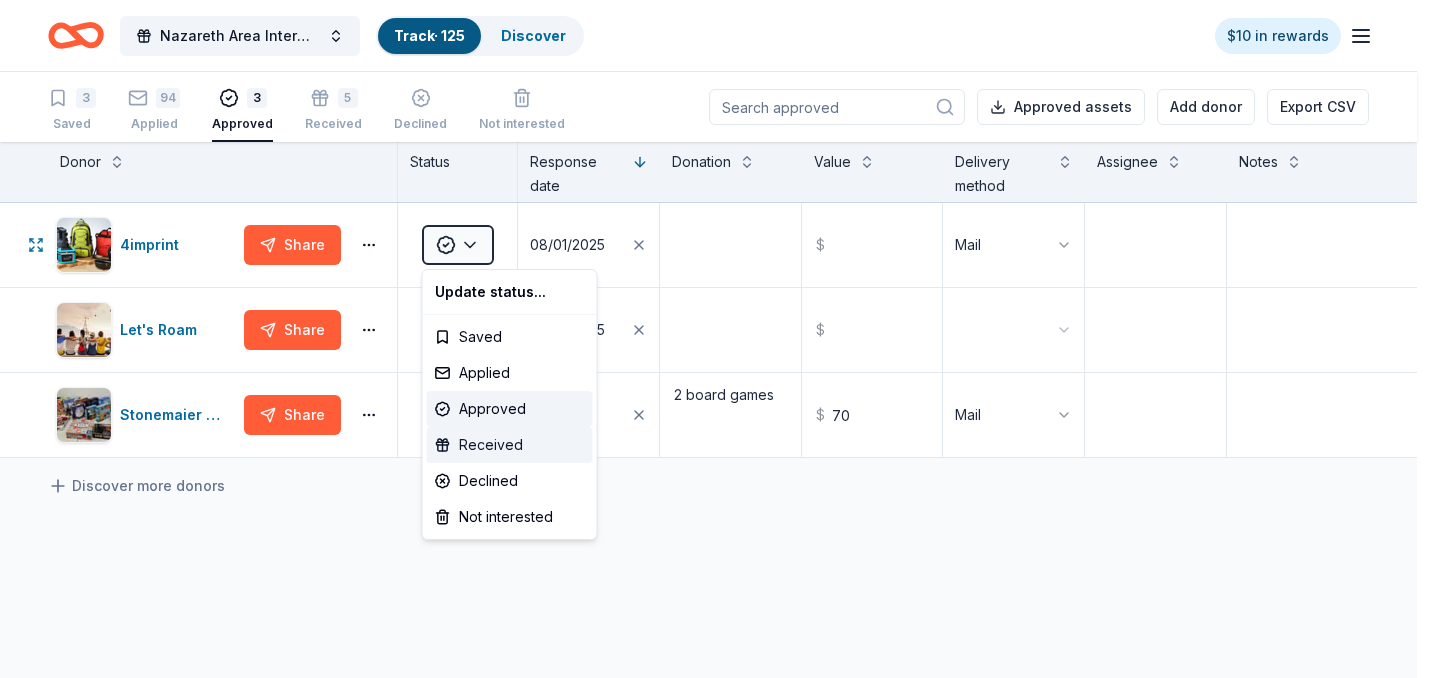 click on "Received" at bounding box center [510, 445] 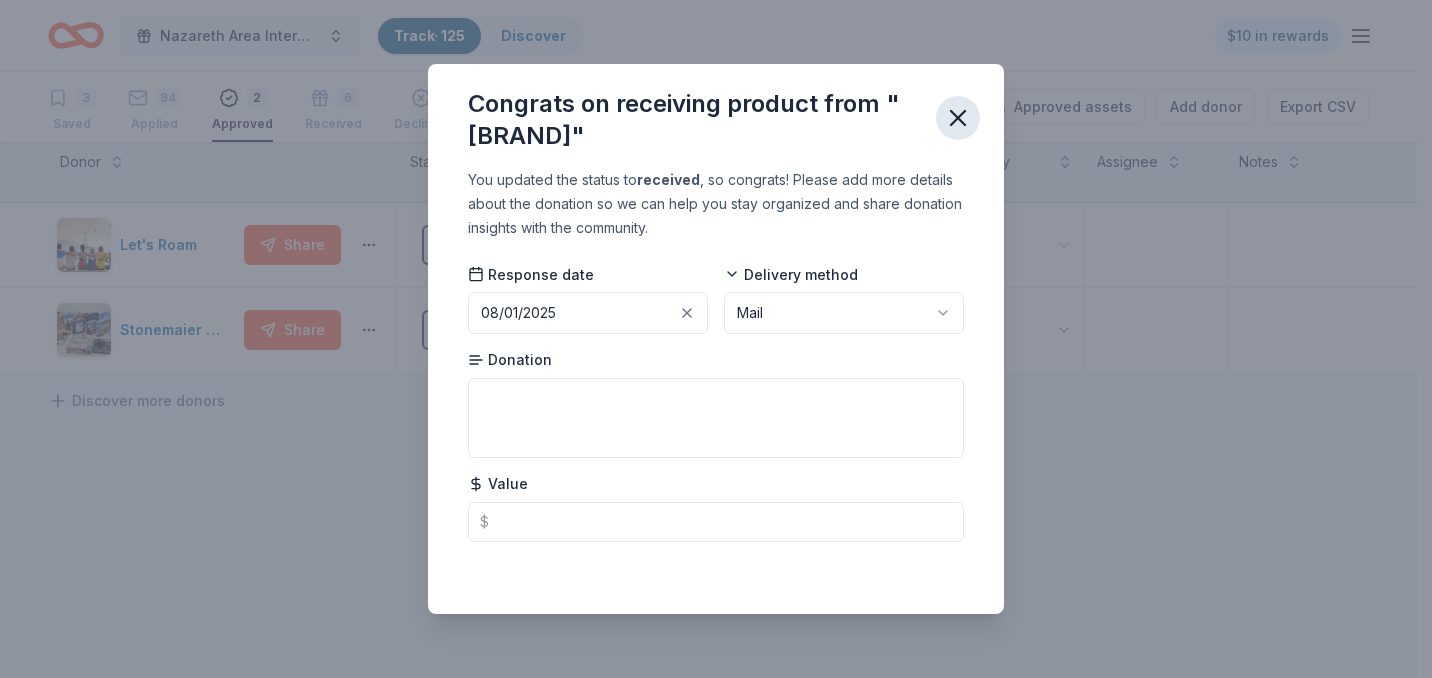 click 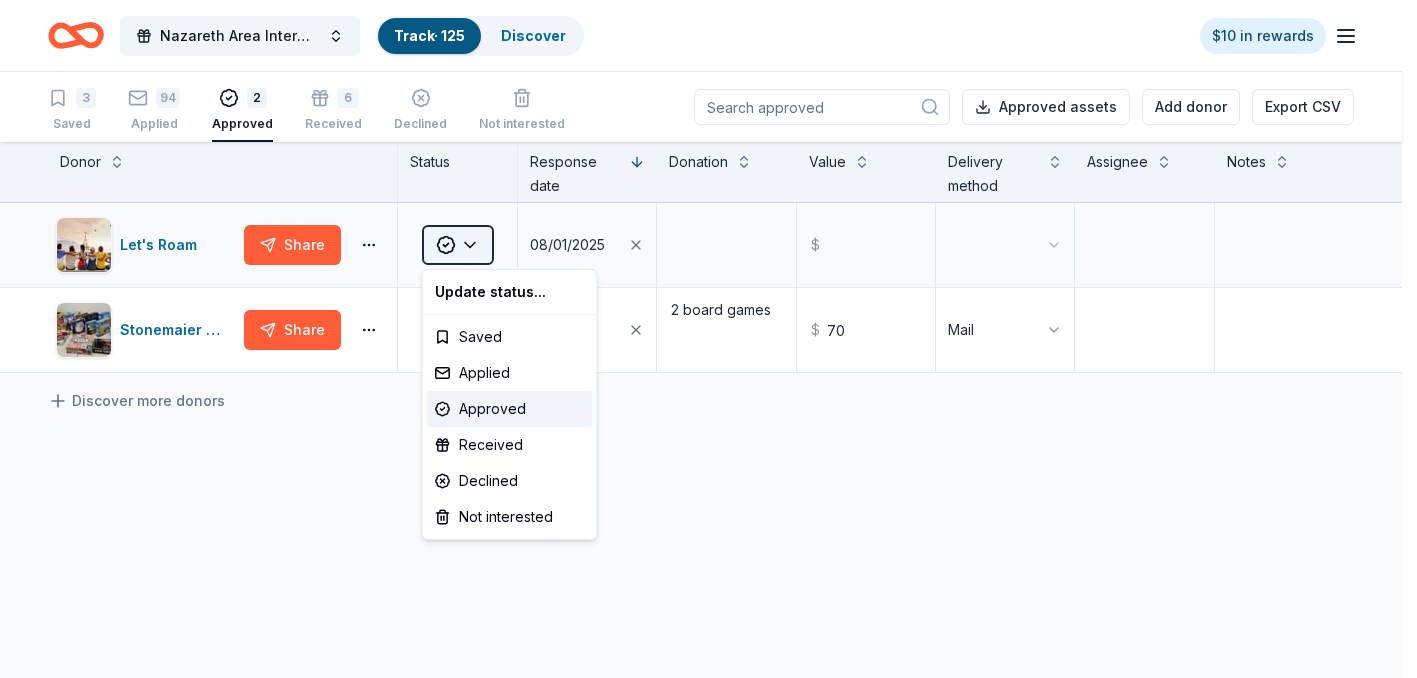 click on "Nazareth Area Intermediate School Back to School FUNdraiser! Track  · 125 Discover $10 in rewards 3 Saved 94 Applied 2 Approved 6 Received Declined Not interested  Approved assets Add donor Export CSV Donor Status Response date Donation Value Delivery method Assignee Notes Let's Roam  Share Approved 08/01/2025 $ Stonemaier Games  Share Approved 06/19/2025 2 board games $ 70 Mail   Discover more donors Saved Update status... Saved Applied Approved Received Declined Not interested" at bounding box center (708, 339) 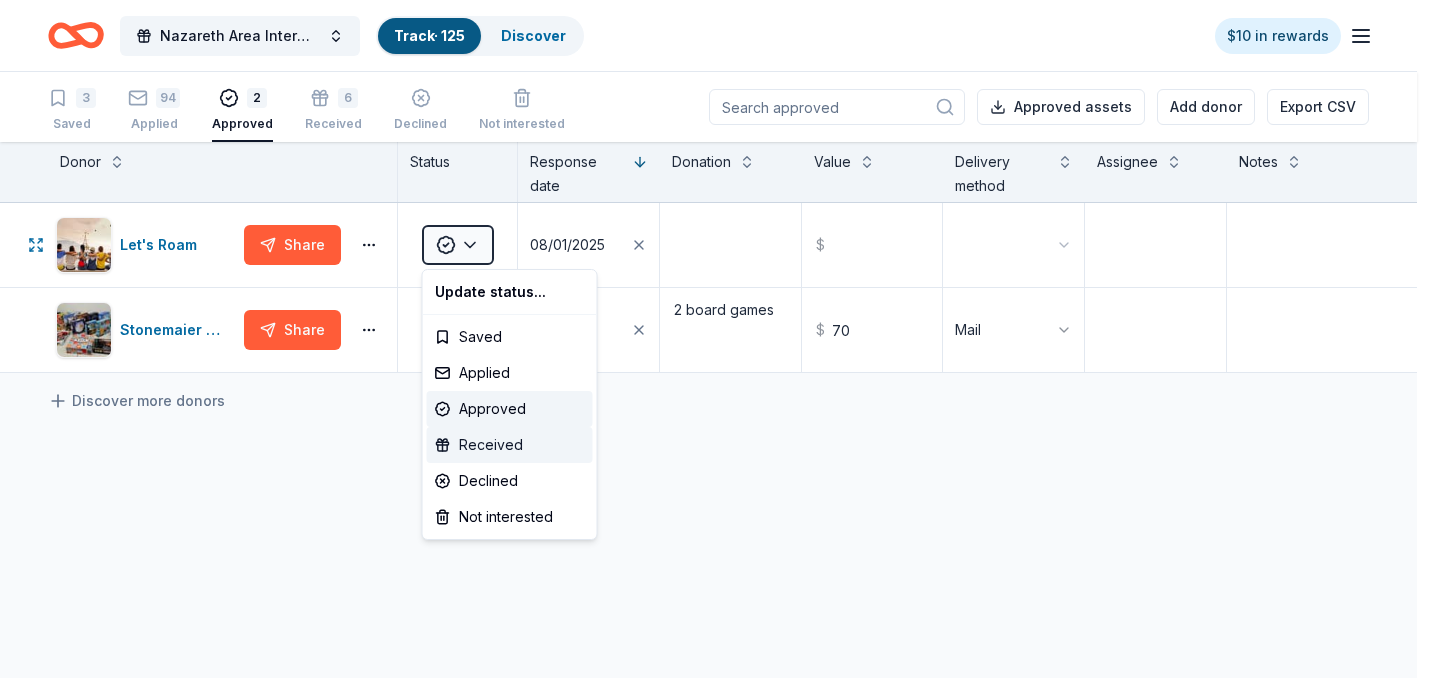click on "Received" at bounding box center (510, 445) 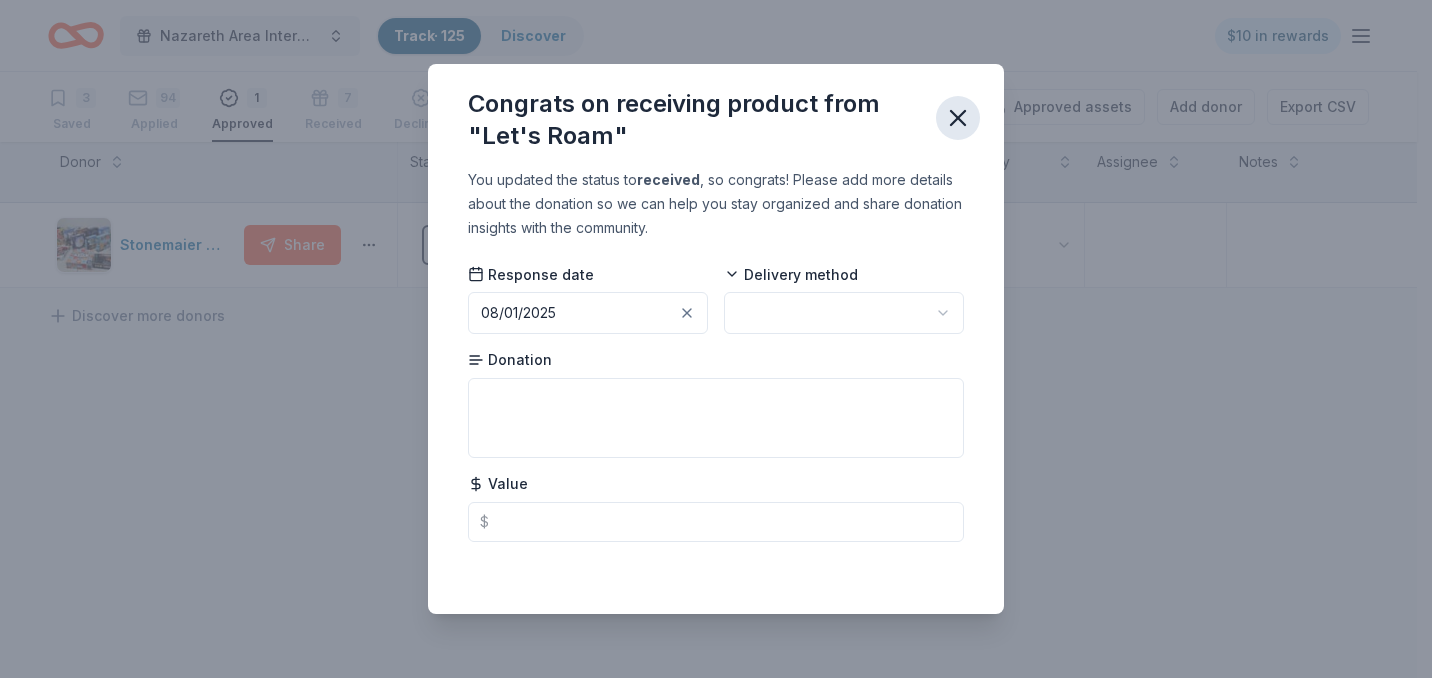 click 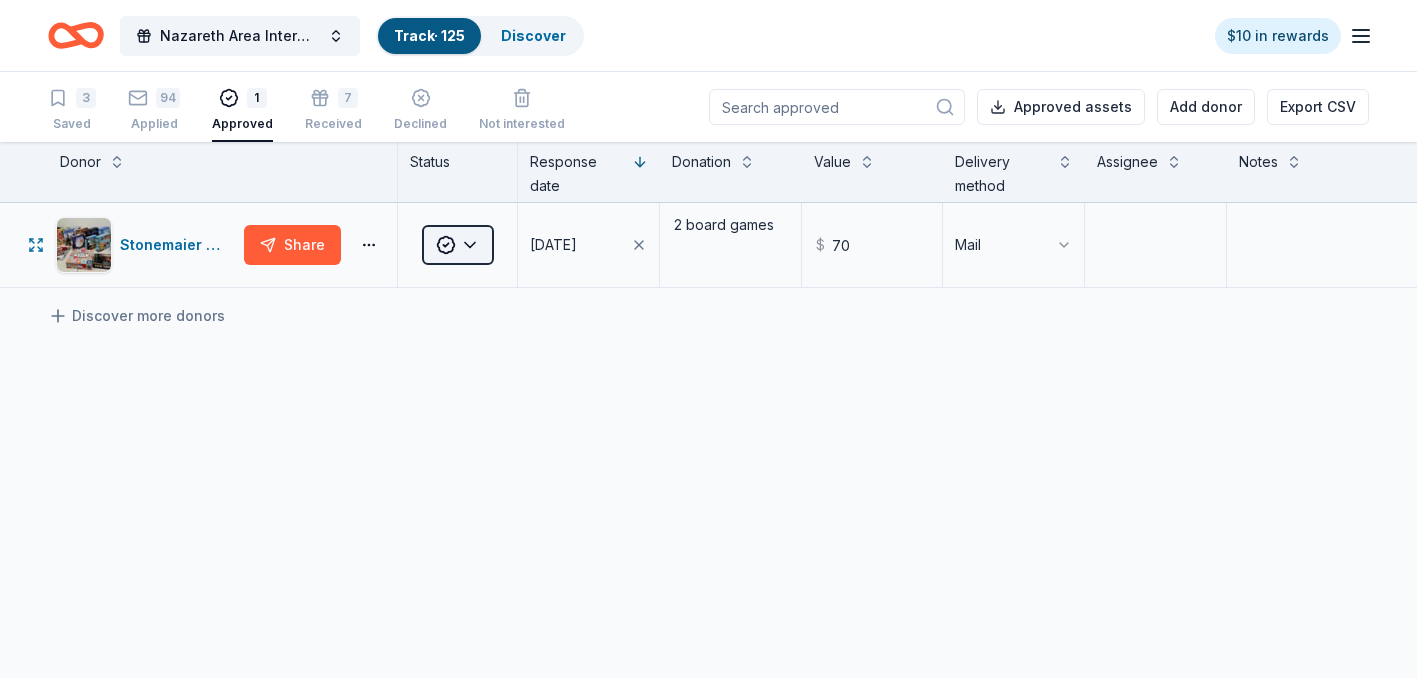 click on "Nazareth Area Intermediate School Back to School FUNdraiser! Track  · 125 Discover $10 in rewards 3 Saved 94 Applied 1 Approved 7 Received Declined Not interested  Approved assets Add donor Export CSV Donor Status Response date Donation Value Delivery method Assignee Notes Stonemaier Games  Share Approved 06/19/2025 2 board games $ 70 Mail   Discover more donors Saved" at bounding box center (708, 339) 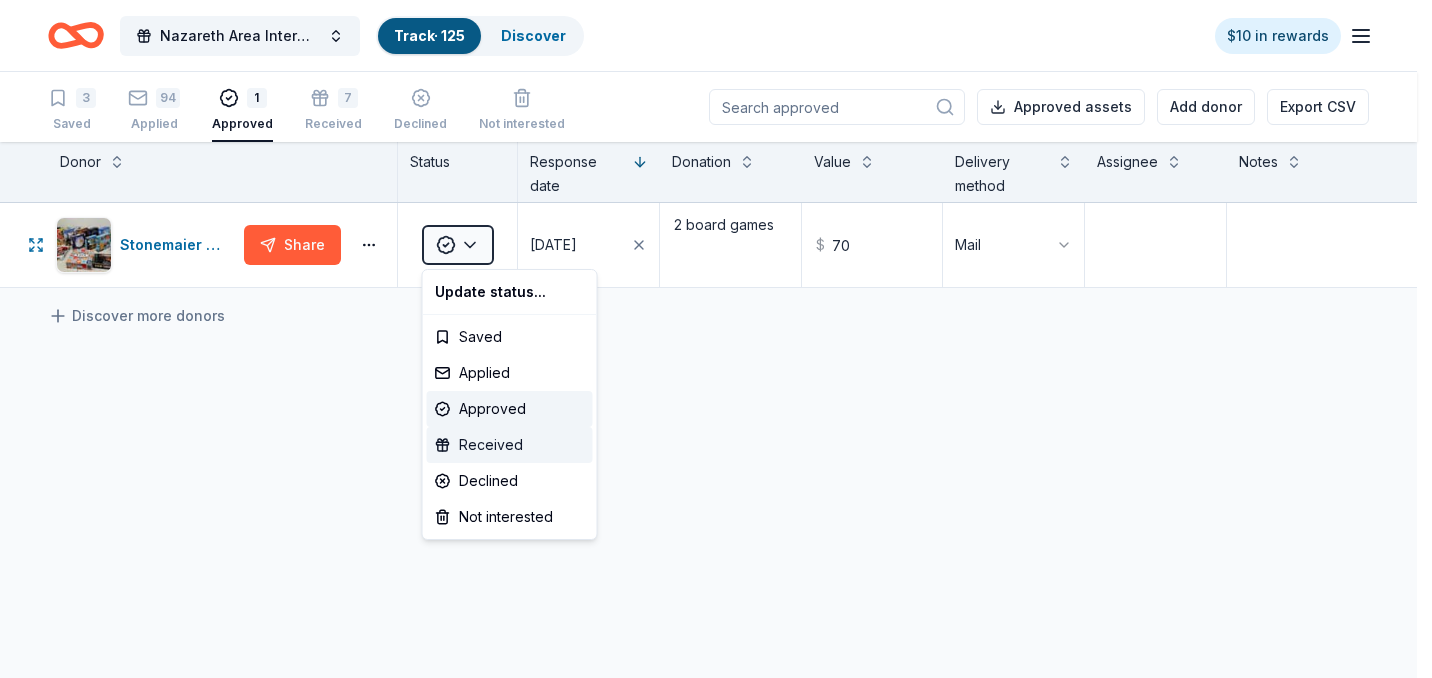 click on "Received" at bounding box center (510, 445) 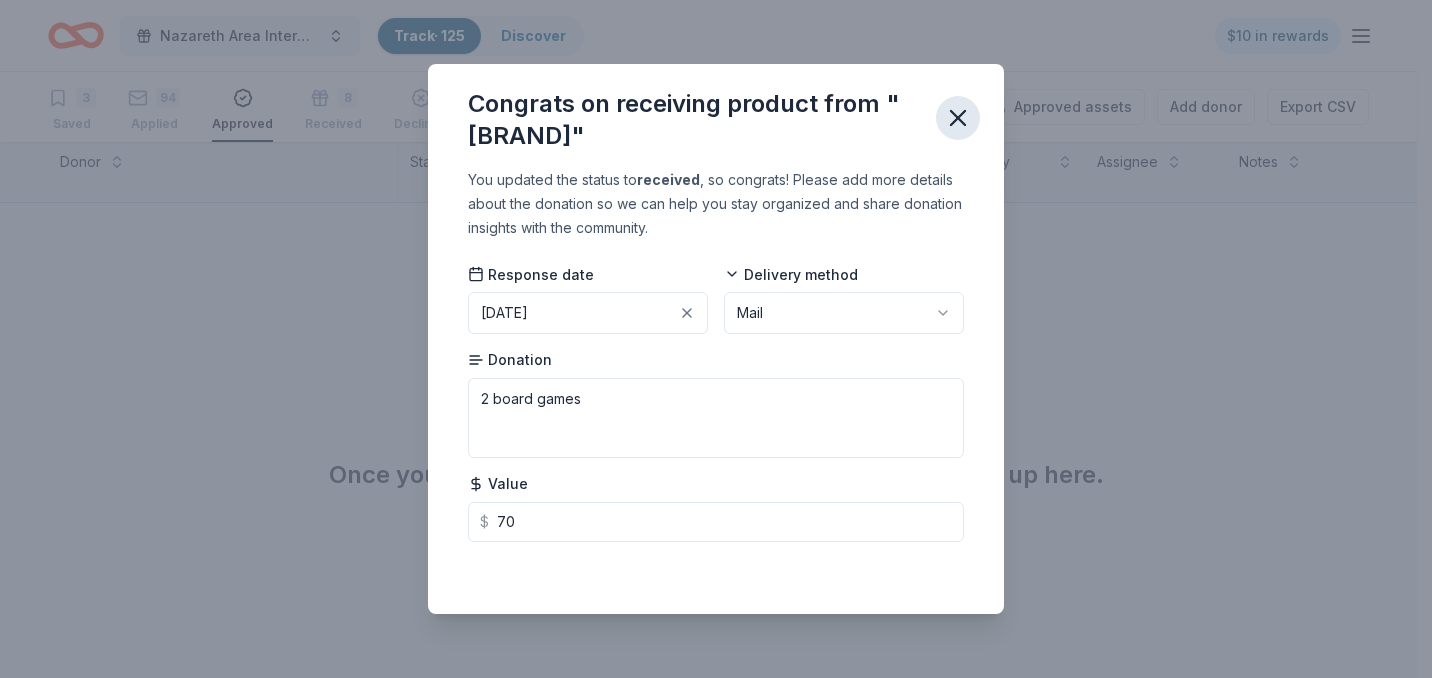 click 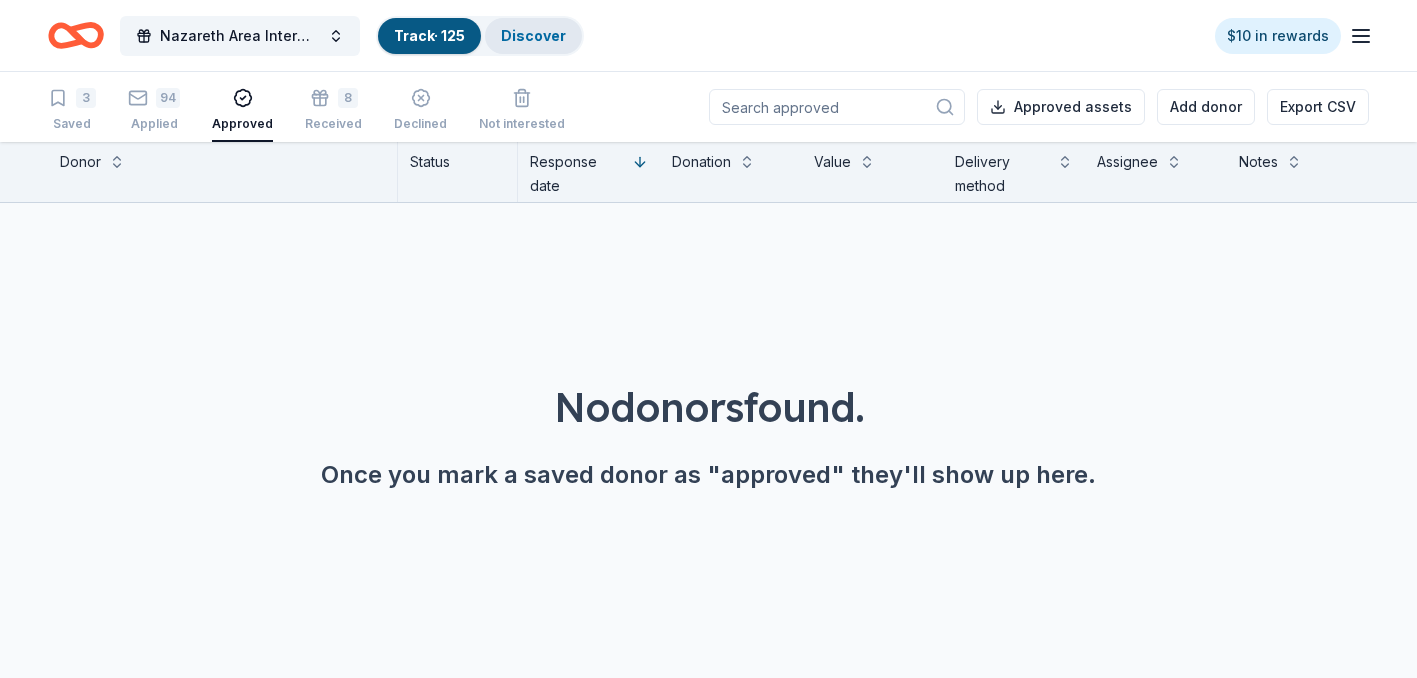 click on "Discover" at bounding box center (533, 35) 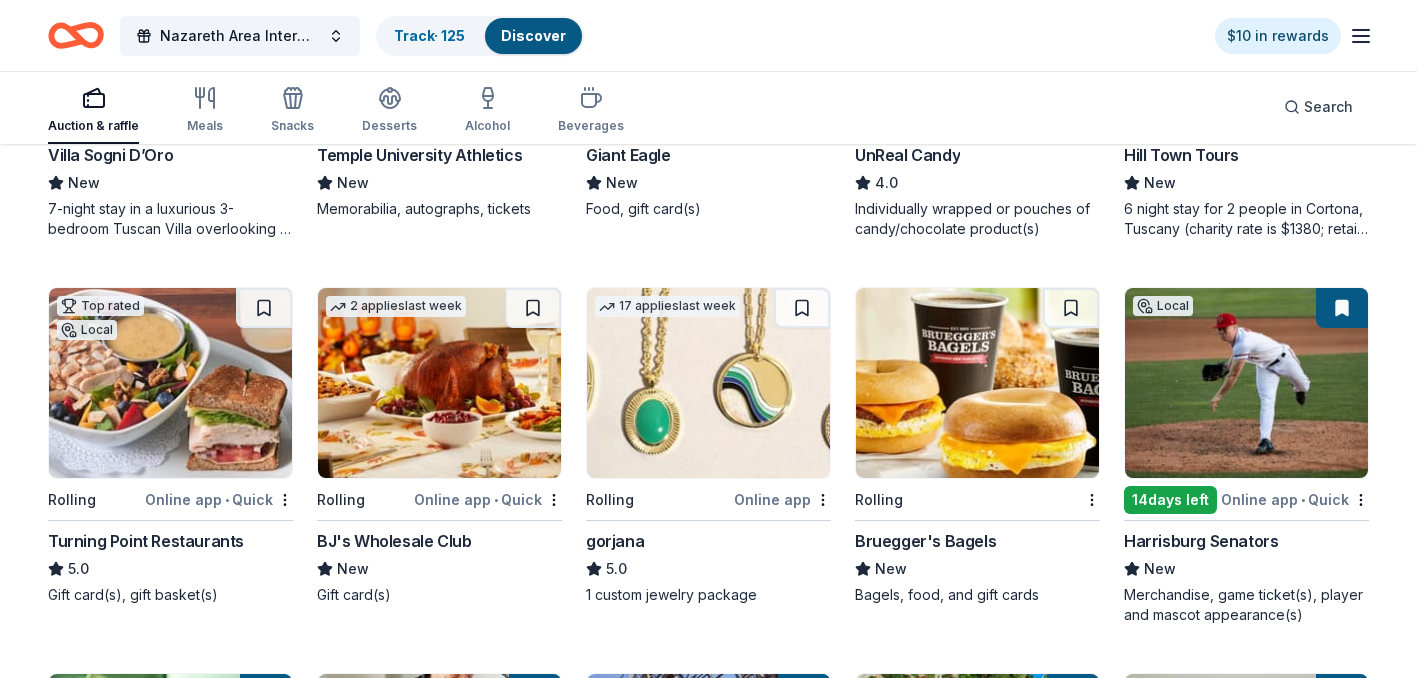 scroll, scrollTop: 3146, scrollLeft: 0, axis: vertical 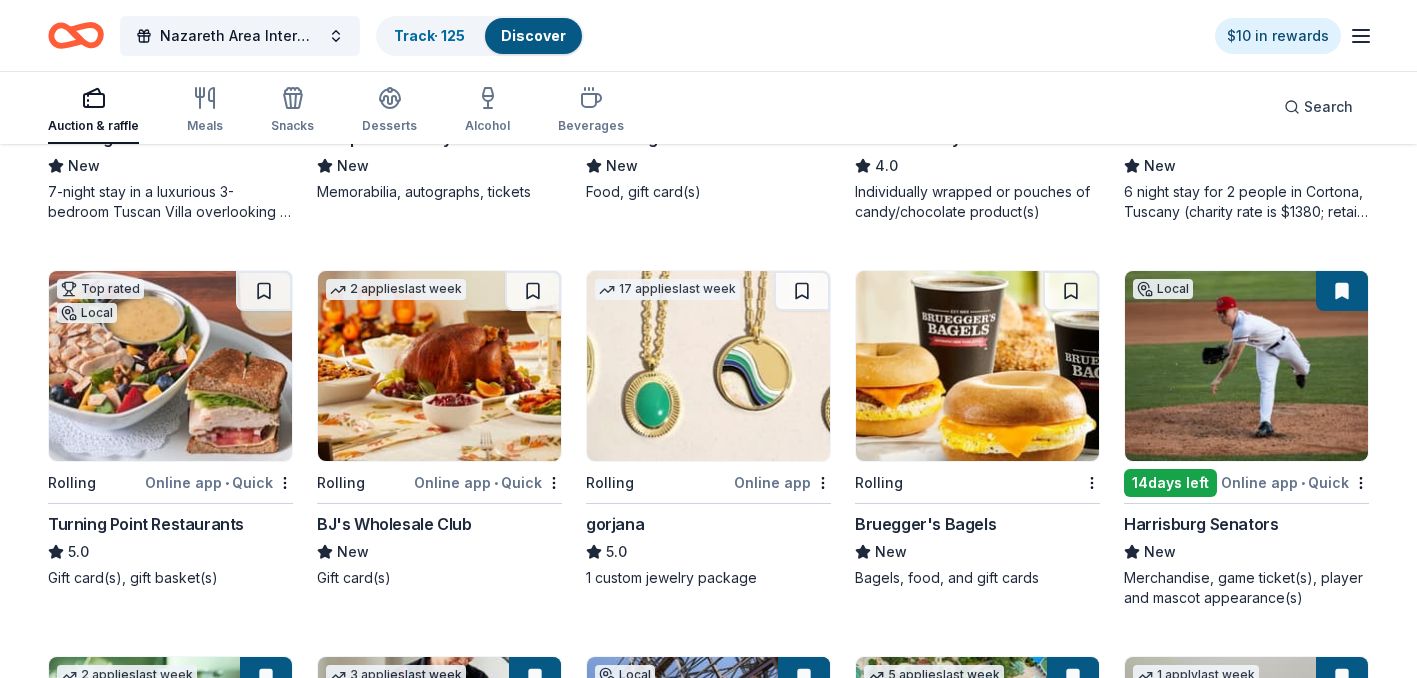 click at bounding box center (708, 366) 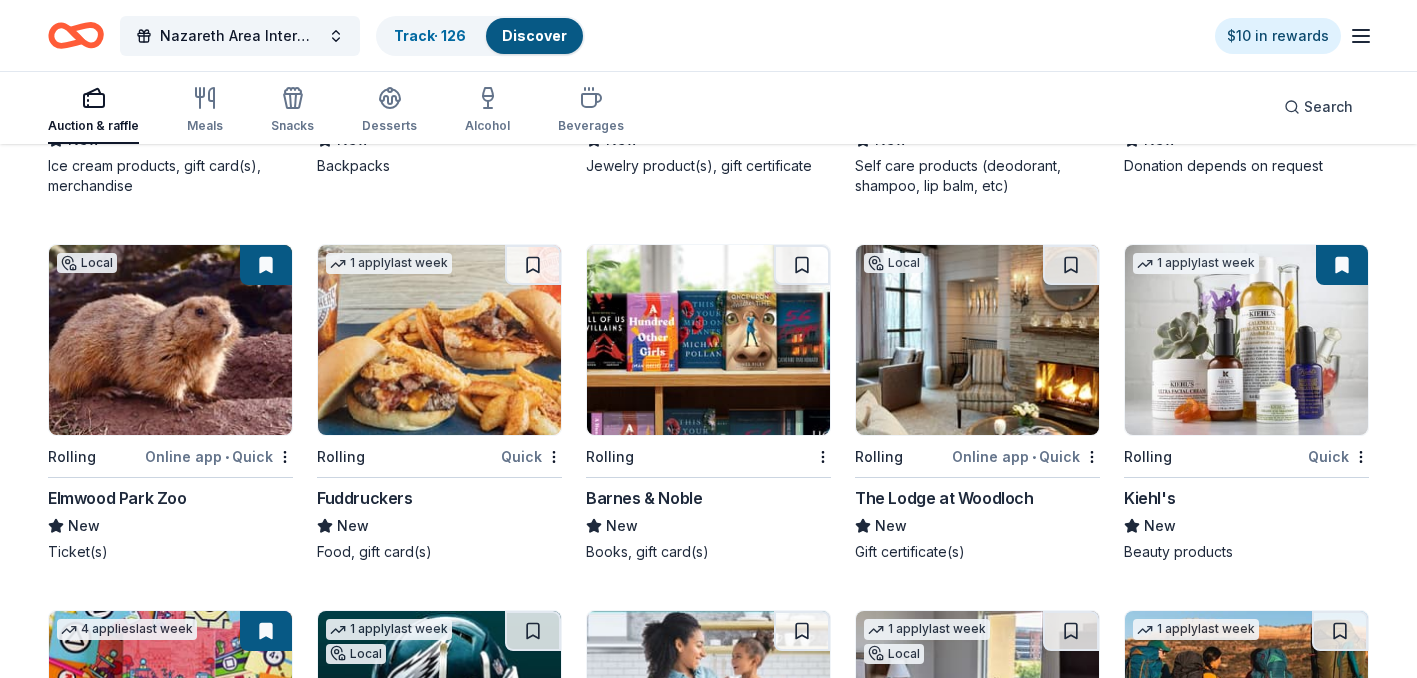scroll, scrollTop: 6260, scrollLeft: 0, axis: vertical 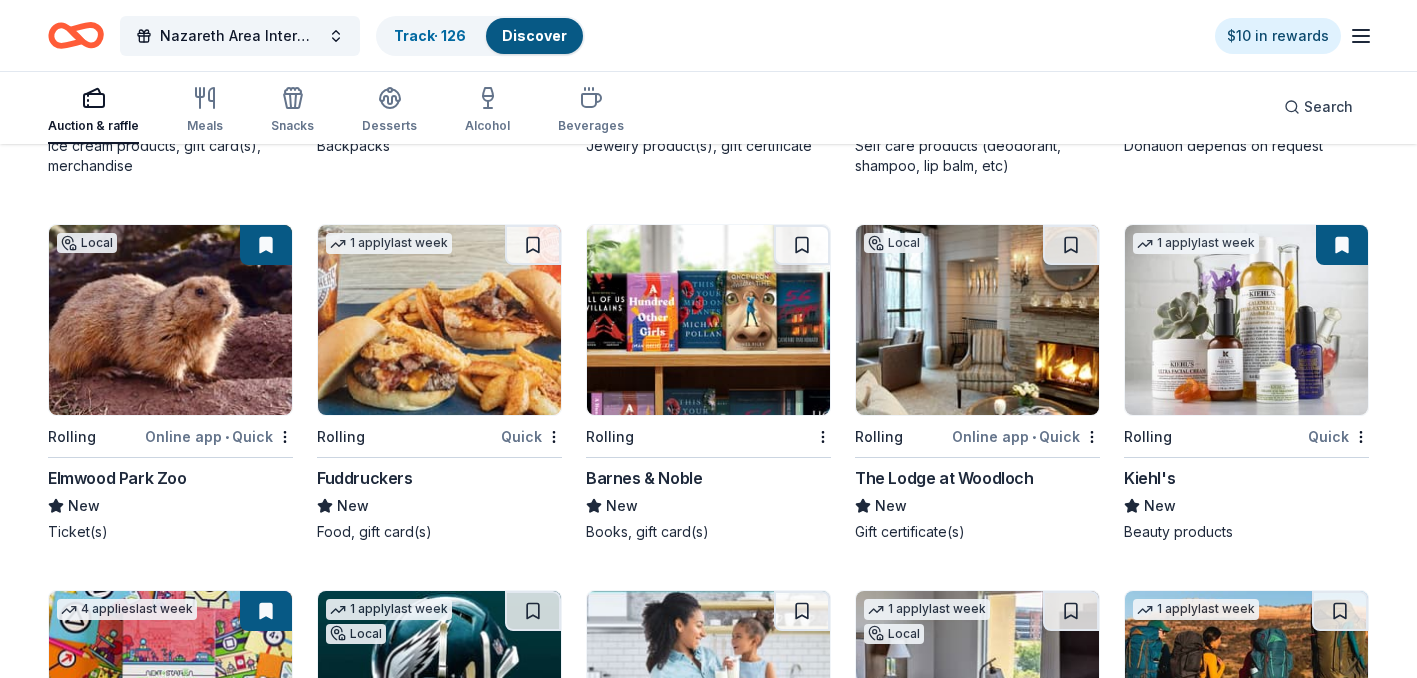 click at bounding box center [708, 320] 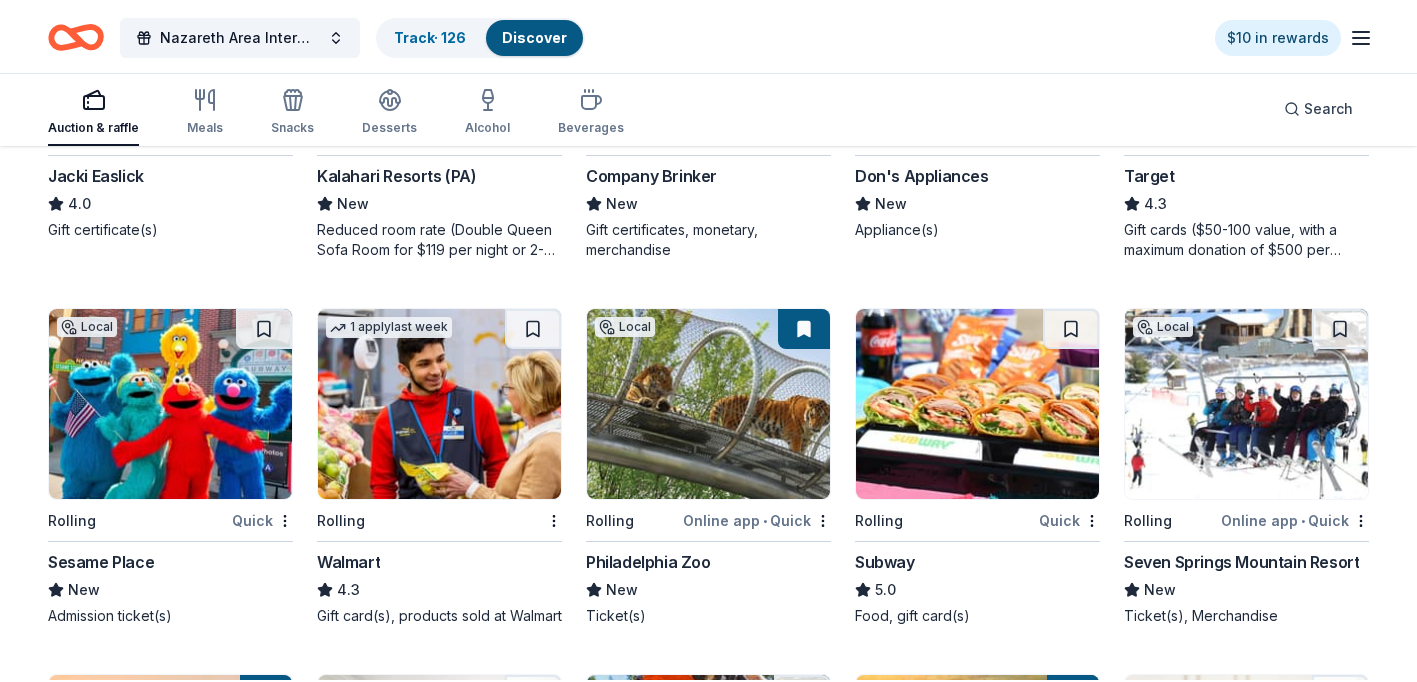 scroll, scrollTop: 7786, scrollLeft: 0, axis: vertical 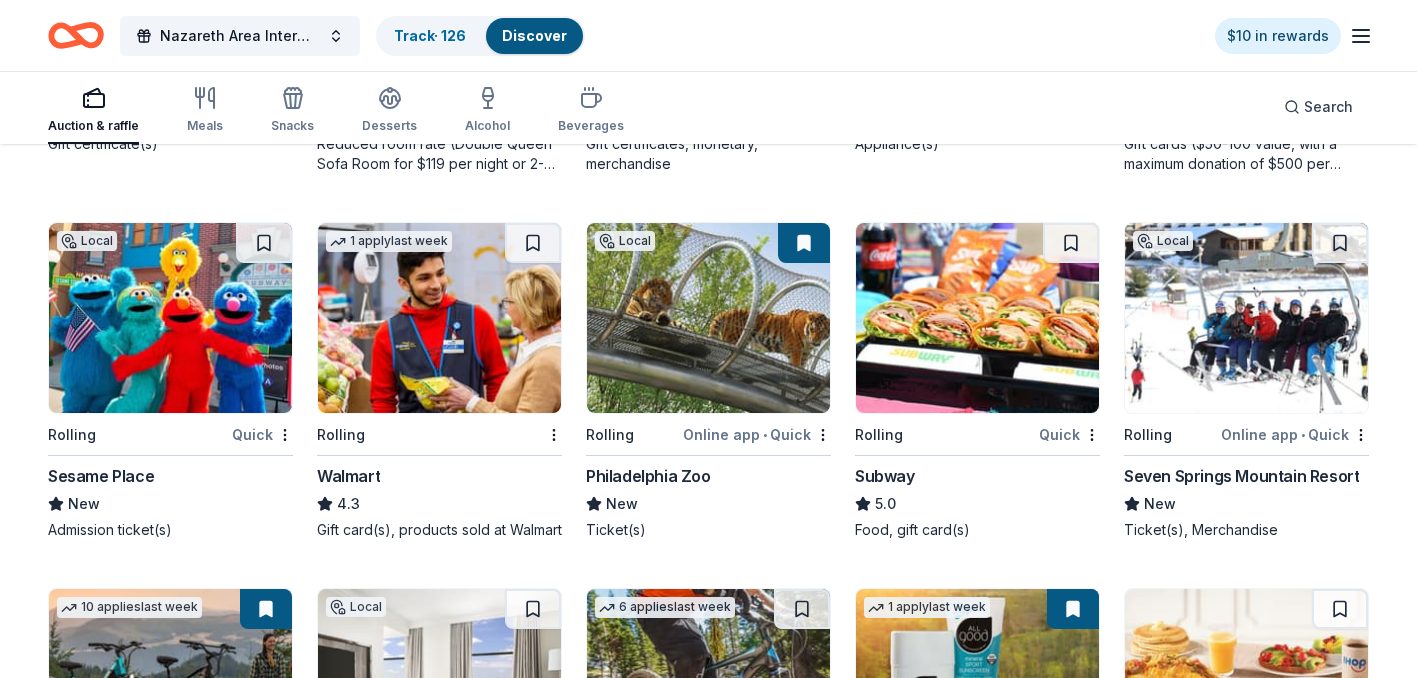 click at bounding box center [170, 318] 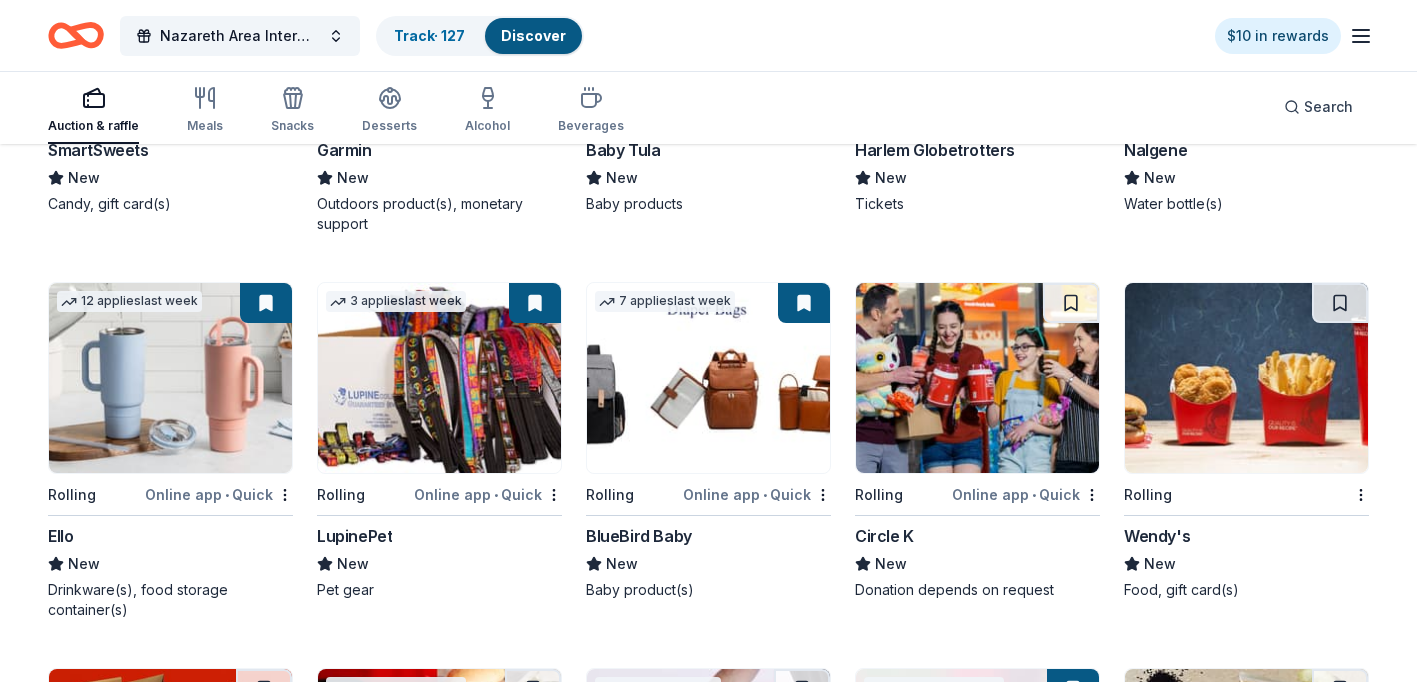 scroll, scrollTop: 9673, scrollLeft: 0, axis: vertical 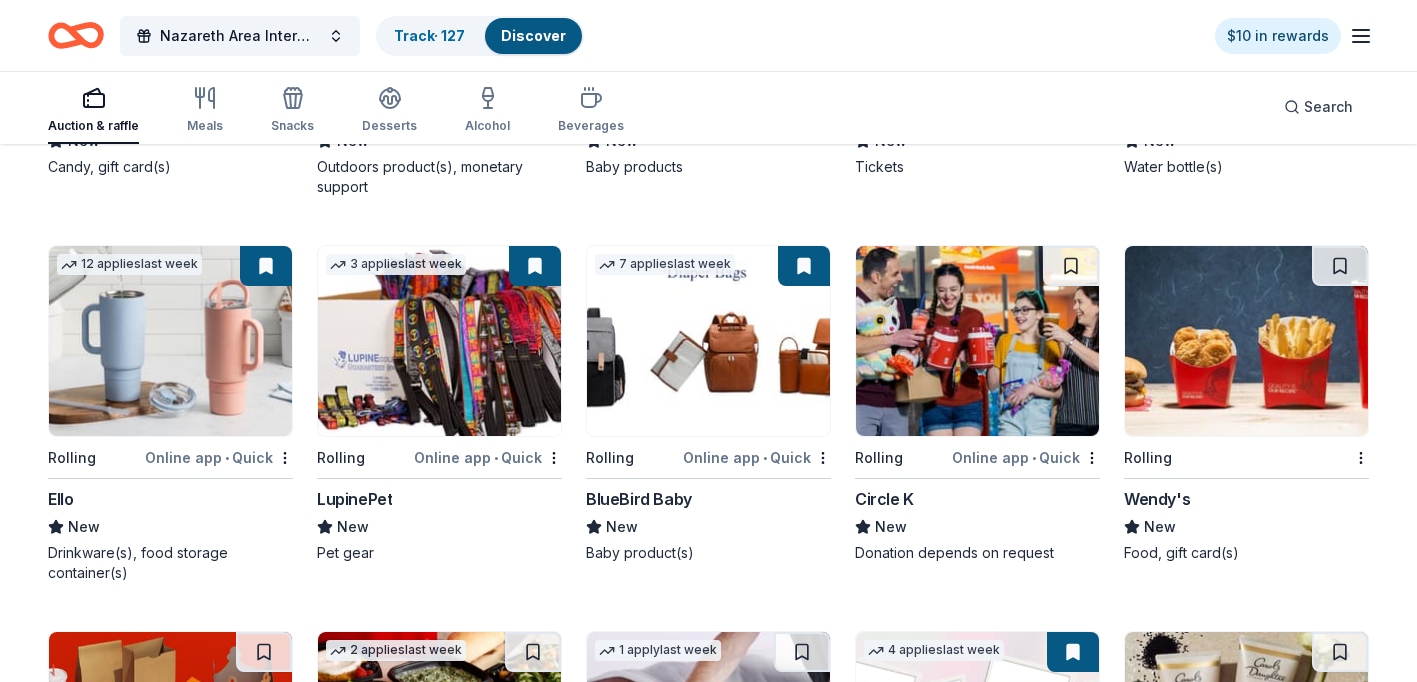 click at bounding box center [1246, 341] 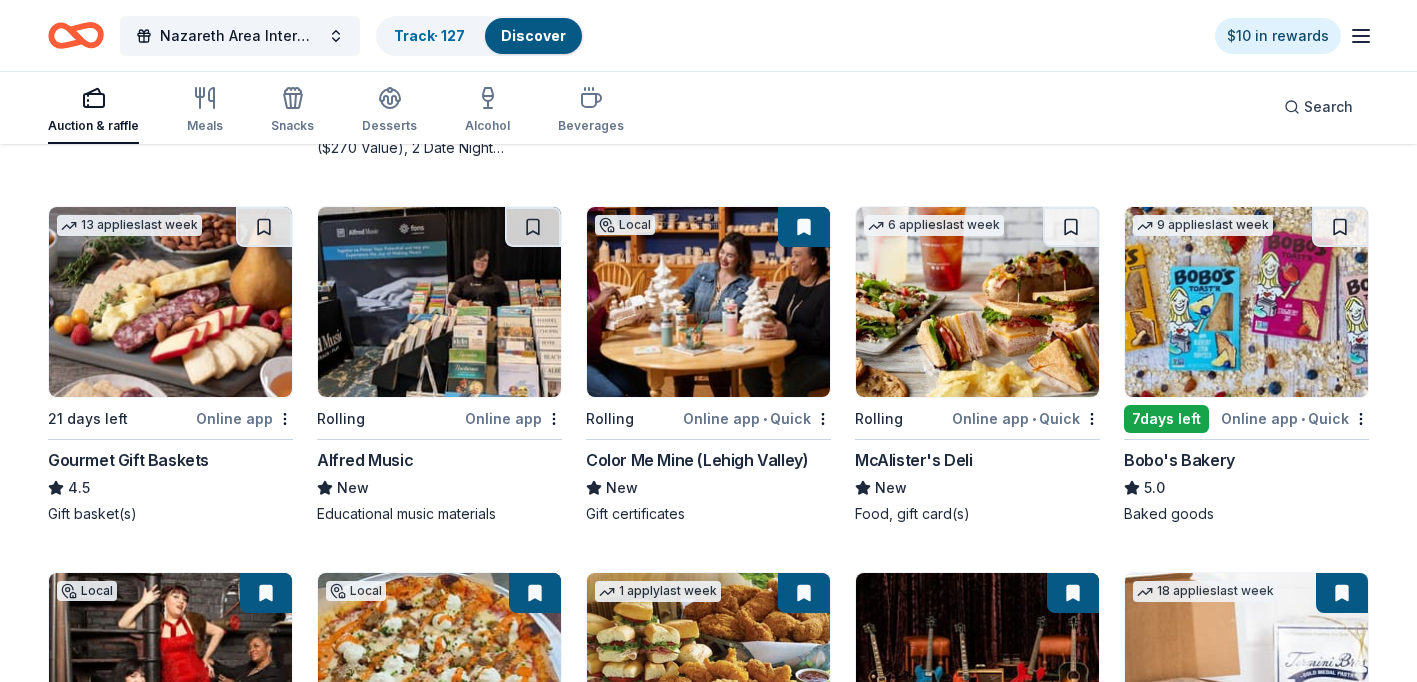 scroll, scrollTop: 0, scrollLeft: 0, axis: both 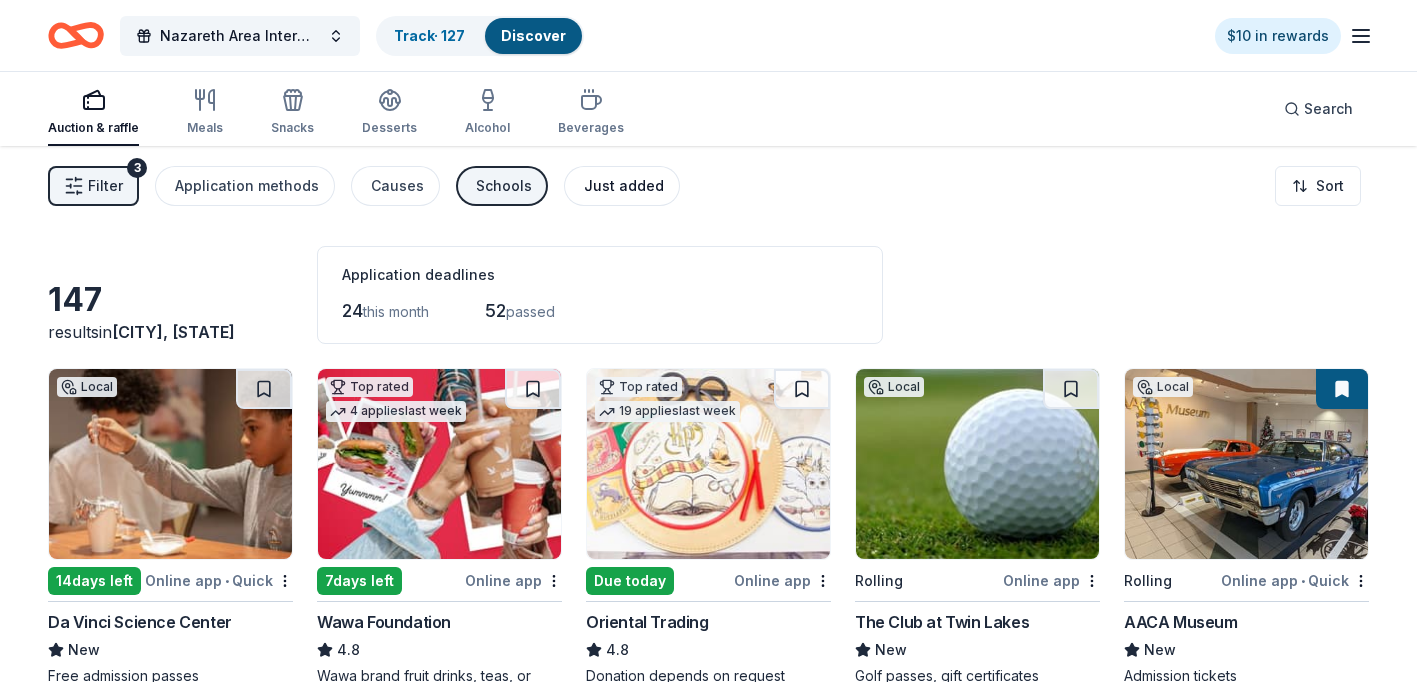 click on "Just added" at bounding box center (624, 186) 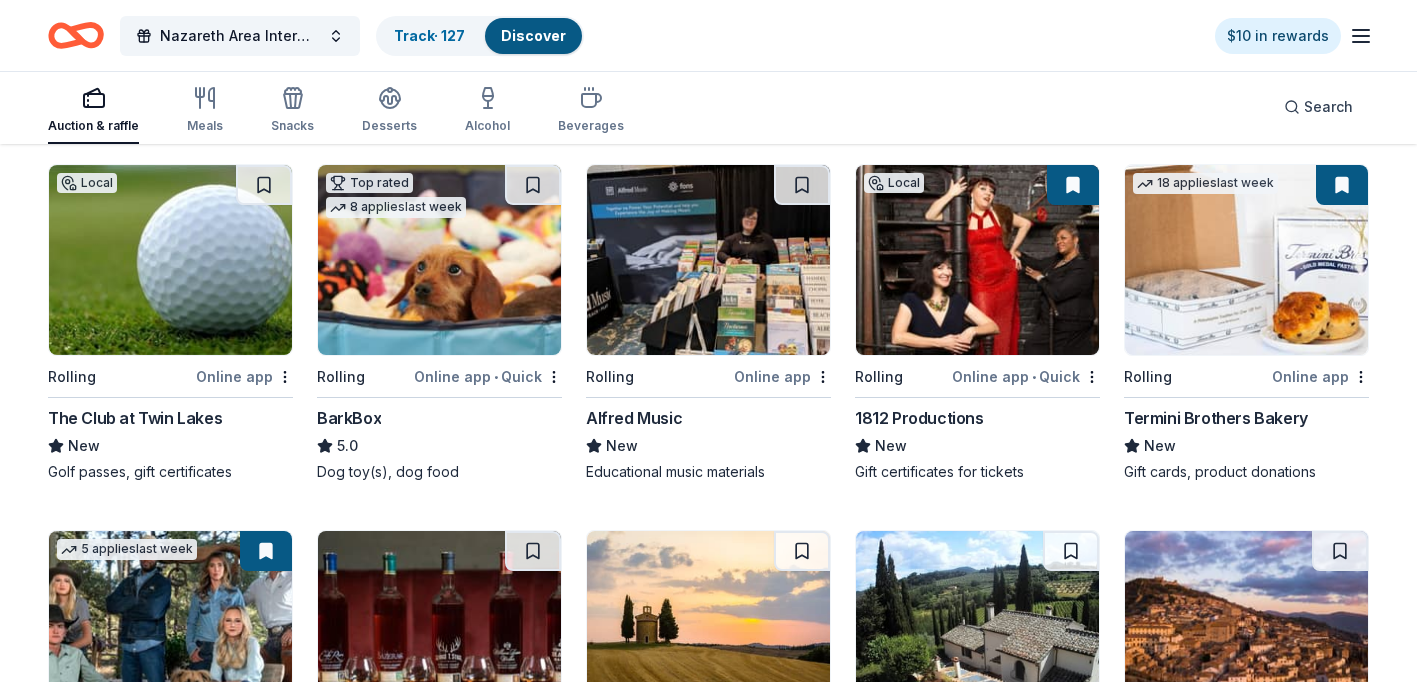 scroll, scrollTop: 0, scrollLeft: 0, axis: both 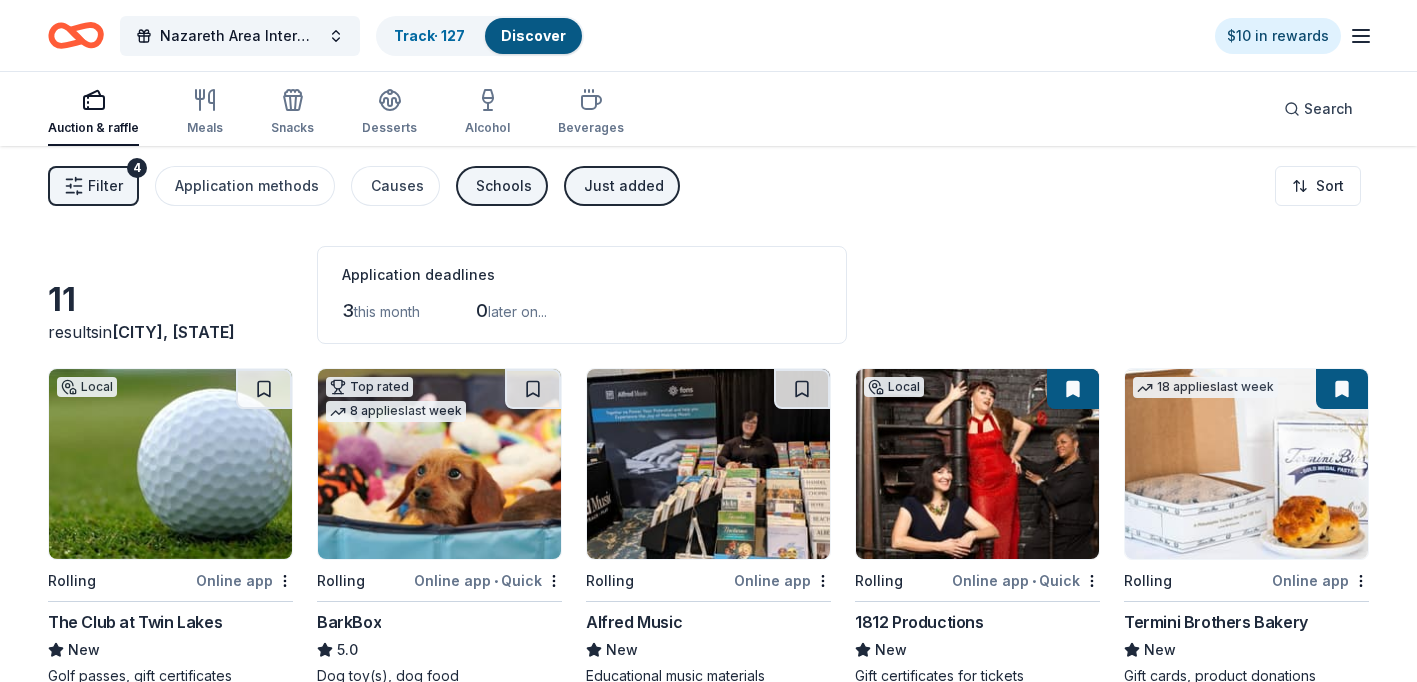 click on "Schools" at bounding box center (504, 186) 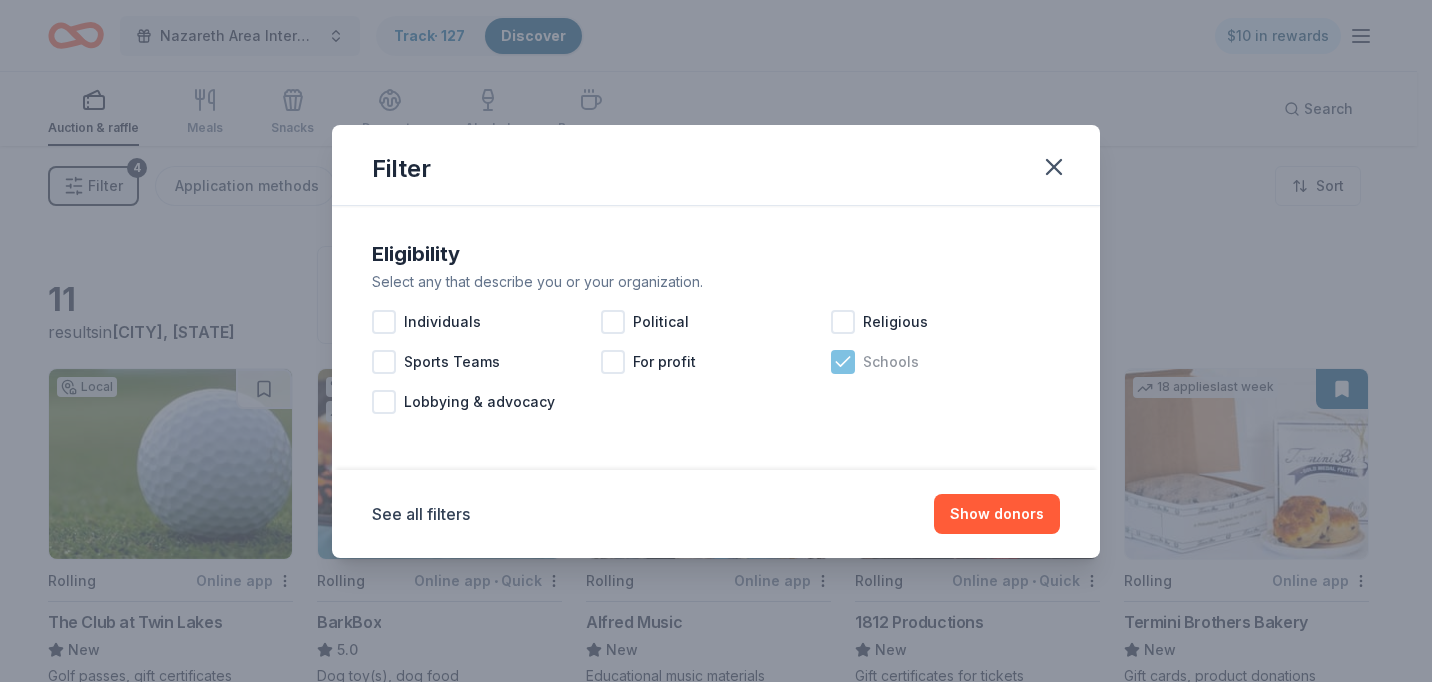 click 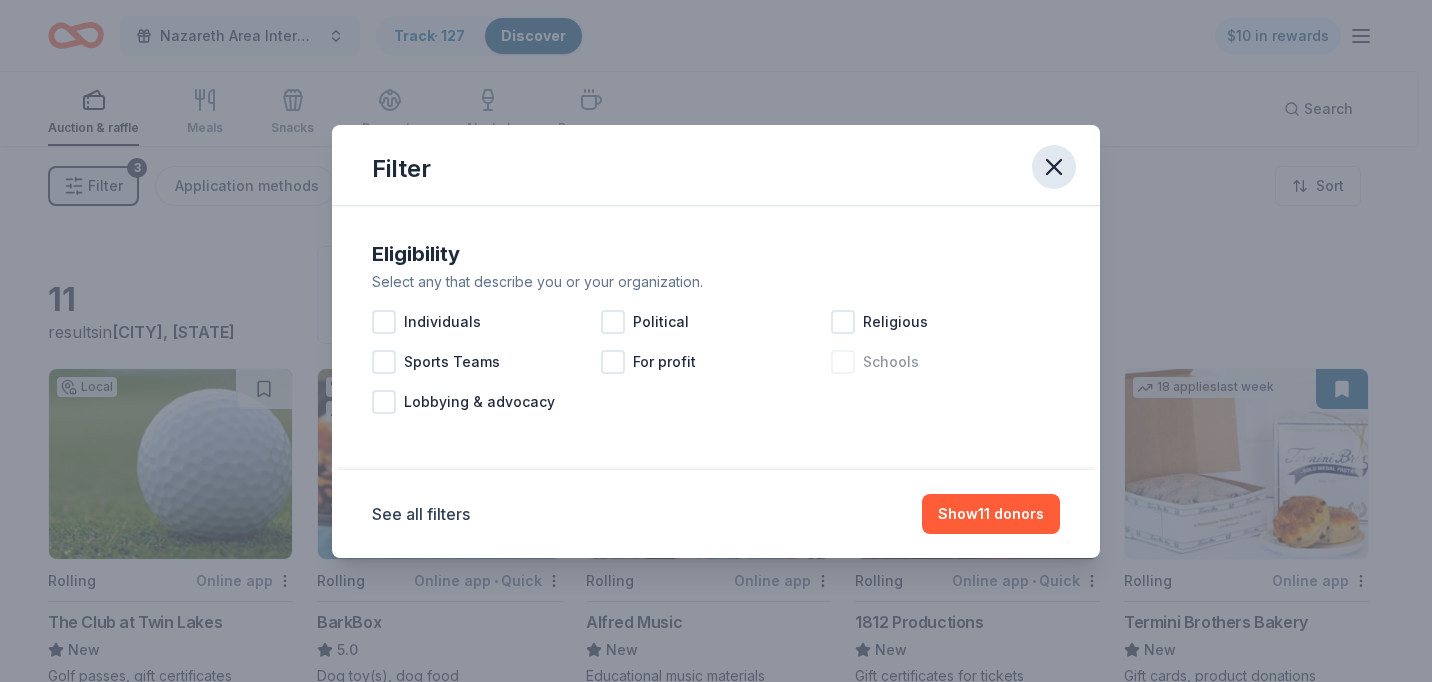click 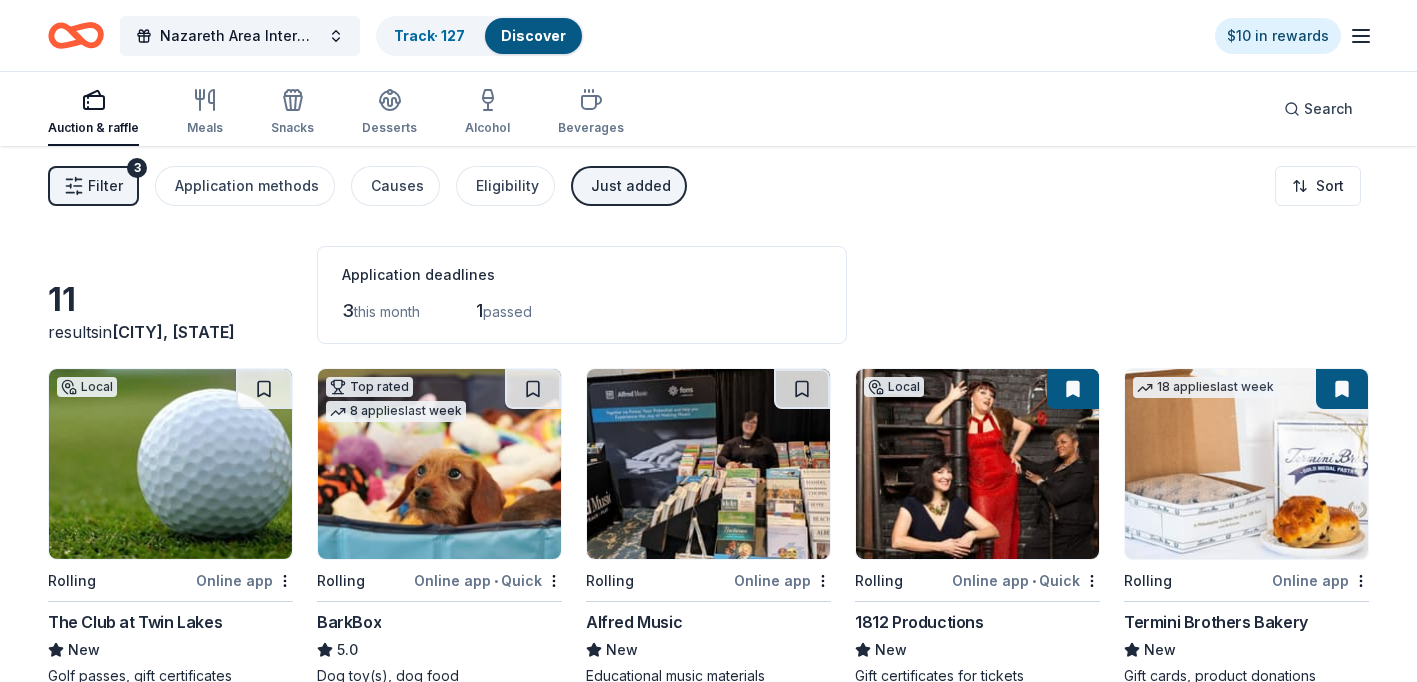 click on "Filter 3 Application methods Causes Eligibility Just added Sort" at bounding box center [708, 186] 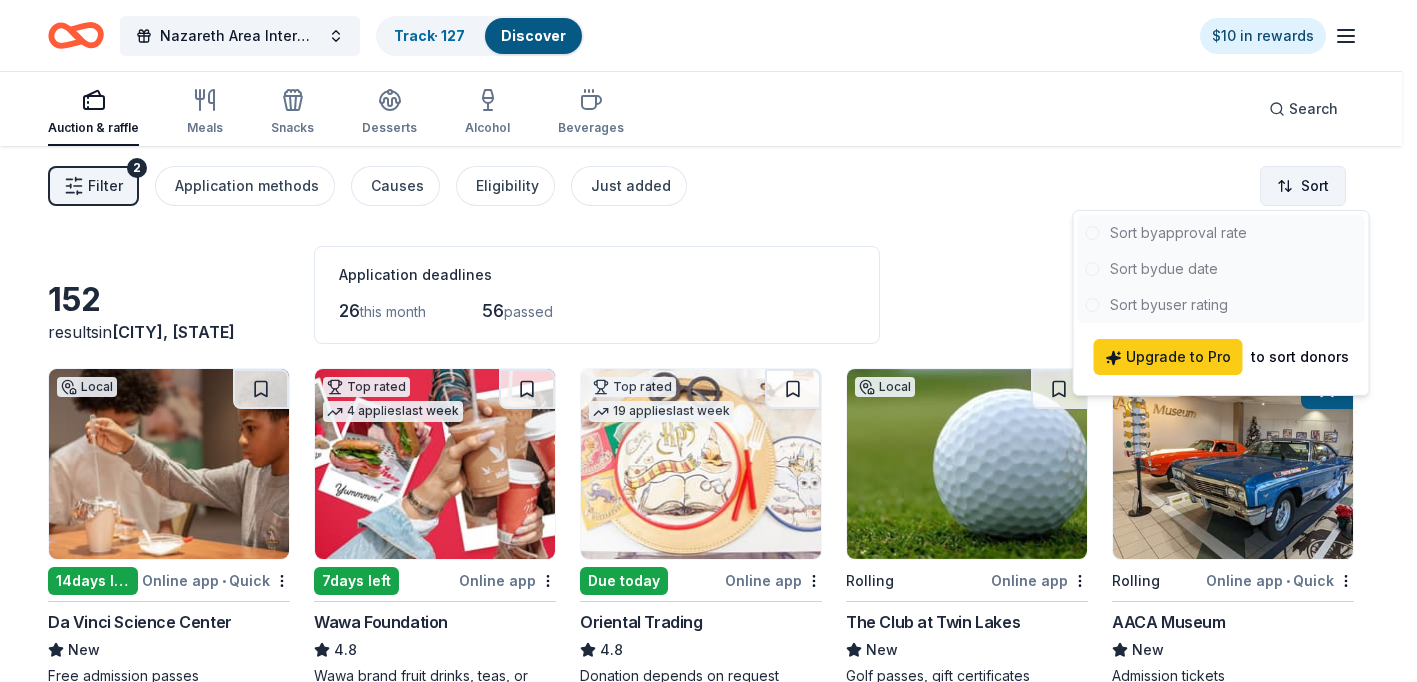 click on "Nazareth Area Intermediate School Back to School FUNdraiser! Track  · 127 Discover $10 in rewards Auction & raffle Meals Snacks Desserts Alcohol Beverages Search Filter 2 Application methods Causes Eligibility Just added Sort 152 results  in  Nazareth, PA Application deadlines 26  this month 56  passed Local 14  days left Online app • Quick Da Vinci Science Center New Free admission passes Top rated 4   applies  last week 7  days left Online app Wawa Foundation 4.8 Wawa brand fruit drinks, teas, or water; Wawa gift basket (includes Wawa products and coupons) Top rated 19   applies  last week Due today Online app Oriental Trading 4.8 Donation depends on request Local Rolling Online app The Club at Twin Lakes New Golf passes, gift certificates Local Rolling Online app • Quick AACA Museum New Admission tickets 14  days left Online app Weis Markets New Donation depends on request 5   applies  last week Rolling Online app Let's Roam 4.4 Top rated 8   applies  last week Rolling Online app • Quick BarkBox 5.0" at bounding box center (708, 341) 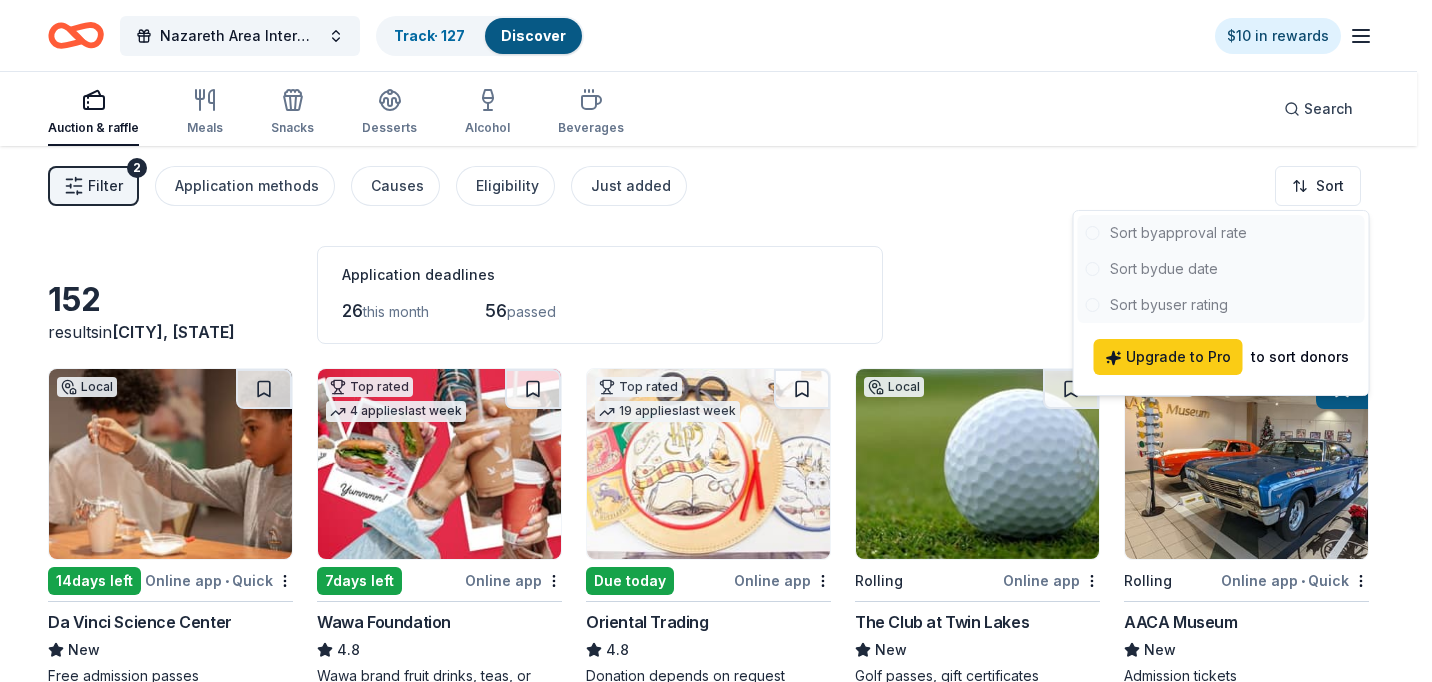 click on "Nazareth Area Intermediate School Back to School FUNdraiser! Track  · 127 Discover $10 in rewards Auction & raffle Meals Snacks Desserts Alcohol Beverages Search Filter 2 Application methods Causes Eligibility Just added Sort 152 results  in  Nazareth, PA Application deadlines 26  this month 56  passed Local 14  days left Online app • Quick Da Vinci Science Center New Free admission passes Top rated 4   applies  last week 7  days left Online app Wawa Foundation 4.8 Wawa brand fruit drinks, teas, or water; Wawa gift basket (includes Wawa products and coupons) Top rated 19   applies  last week Due today Online app Oriental Trading 4.8 Donation depends on request Local Rolling Online app The Club at Twin Lakes New Golf passes, gift certificates Local Rolling Online app • Quick AACA Museum New Admission tickets 14  days left Online app Weis Markets New Donation depends on request 5   applies  last week Rolling Online app Let's Roam 4.4 Top rated 8   applies  last week Rolling Online app • Quick BarkBox 5.0" at bounding box center (716, 341) 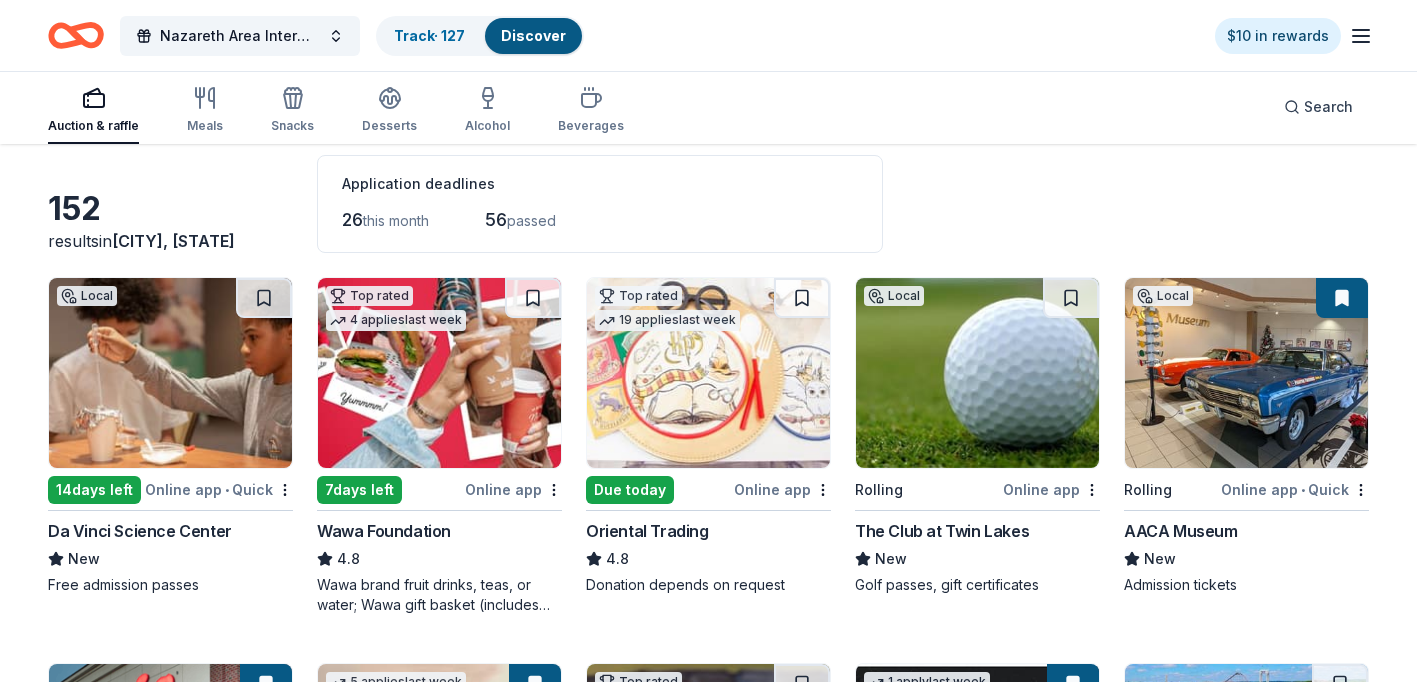 scroll, scrollTop: 0, scrollLeft: 0, axis: both 